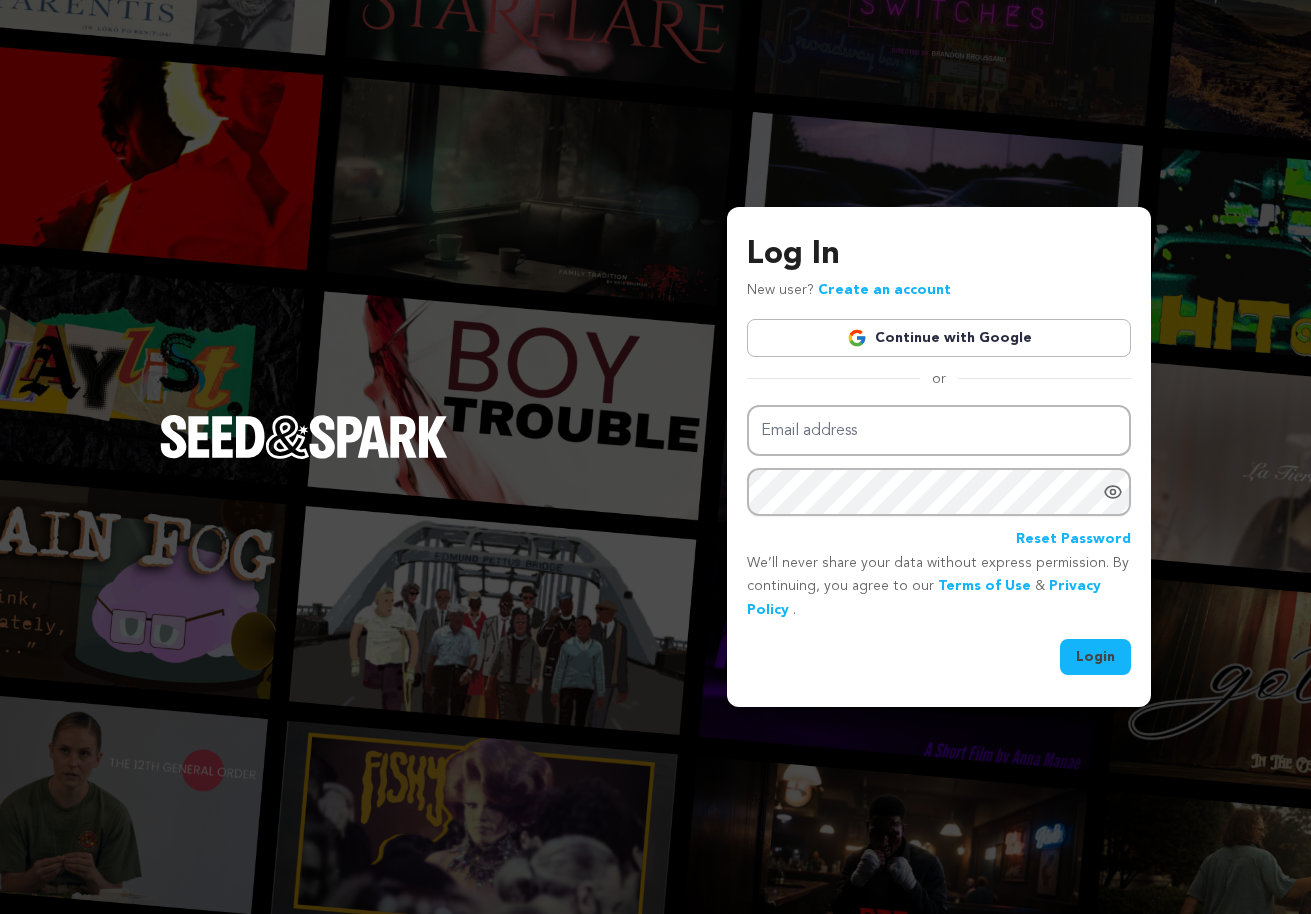 scroll, scrollTop: 0, scrollLeft: 0, axis: both 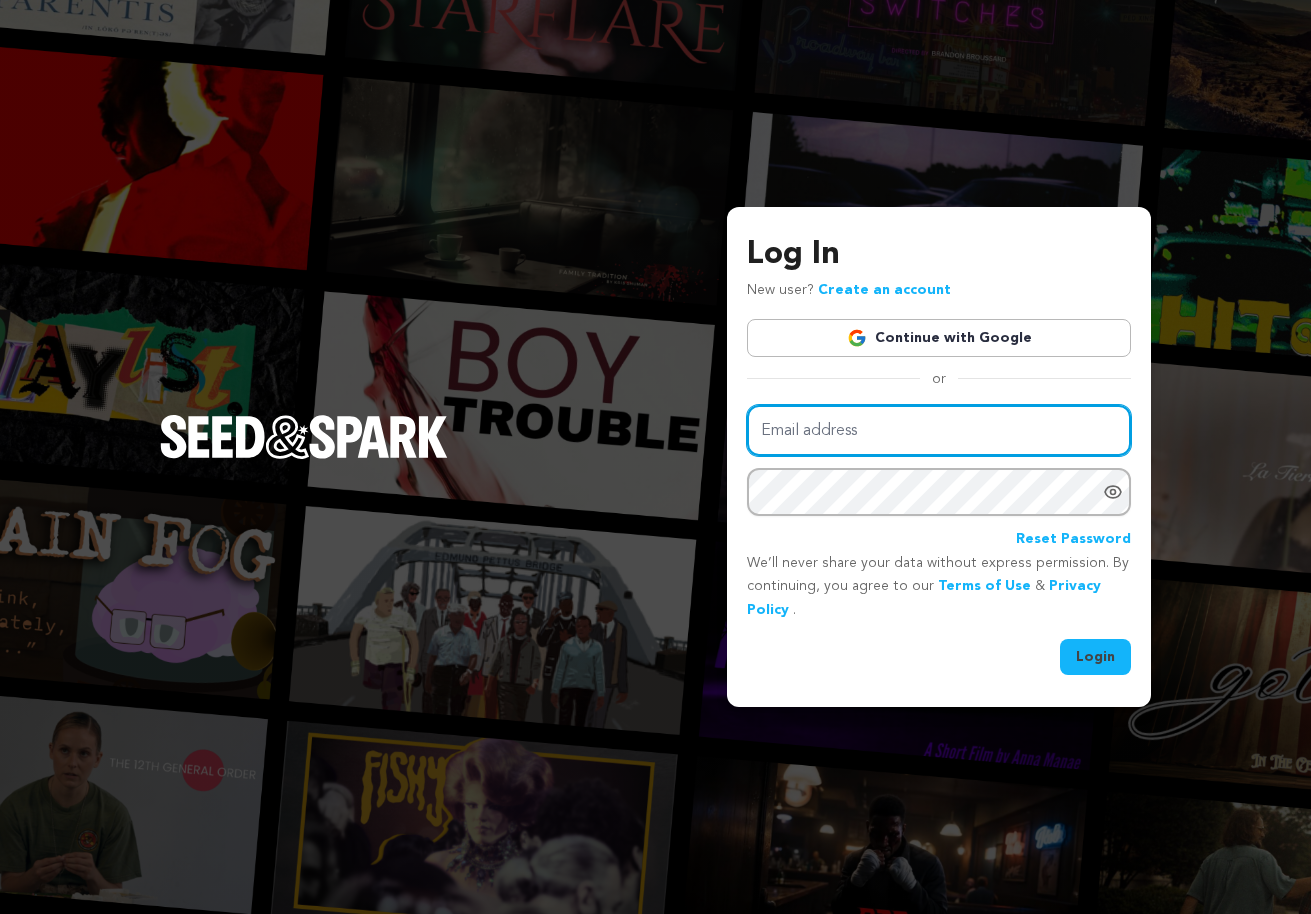 type on "mariwwalker@gmail.com" 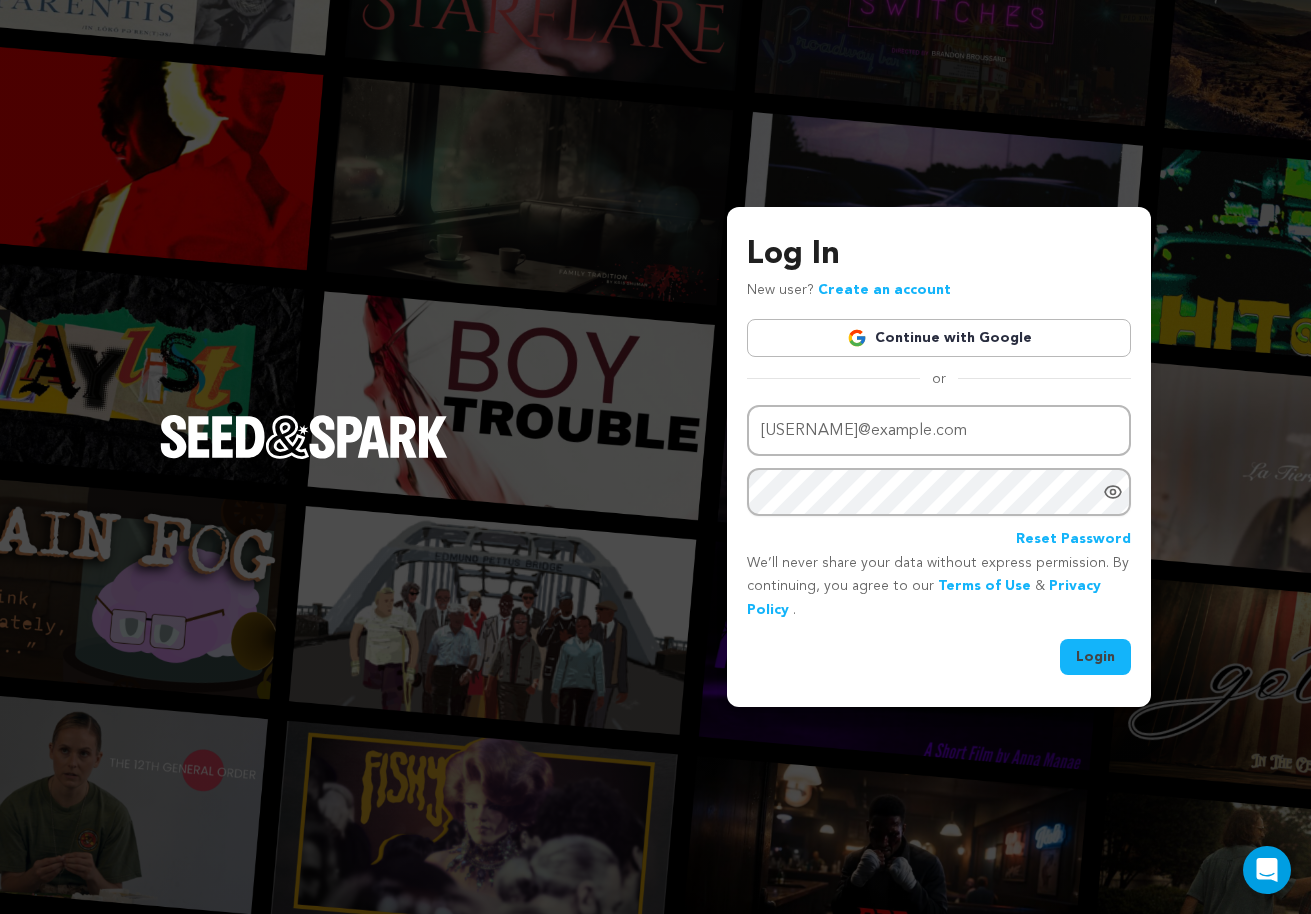 click on "Login" at bounding box center (1095, 657) 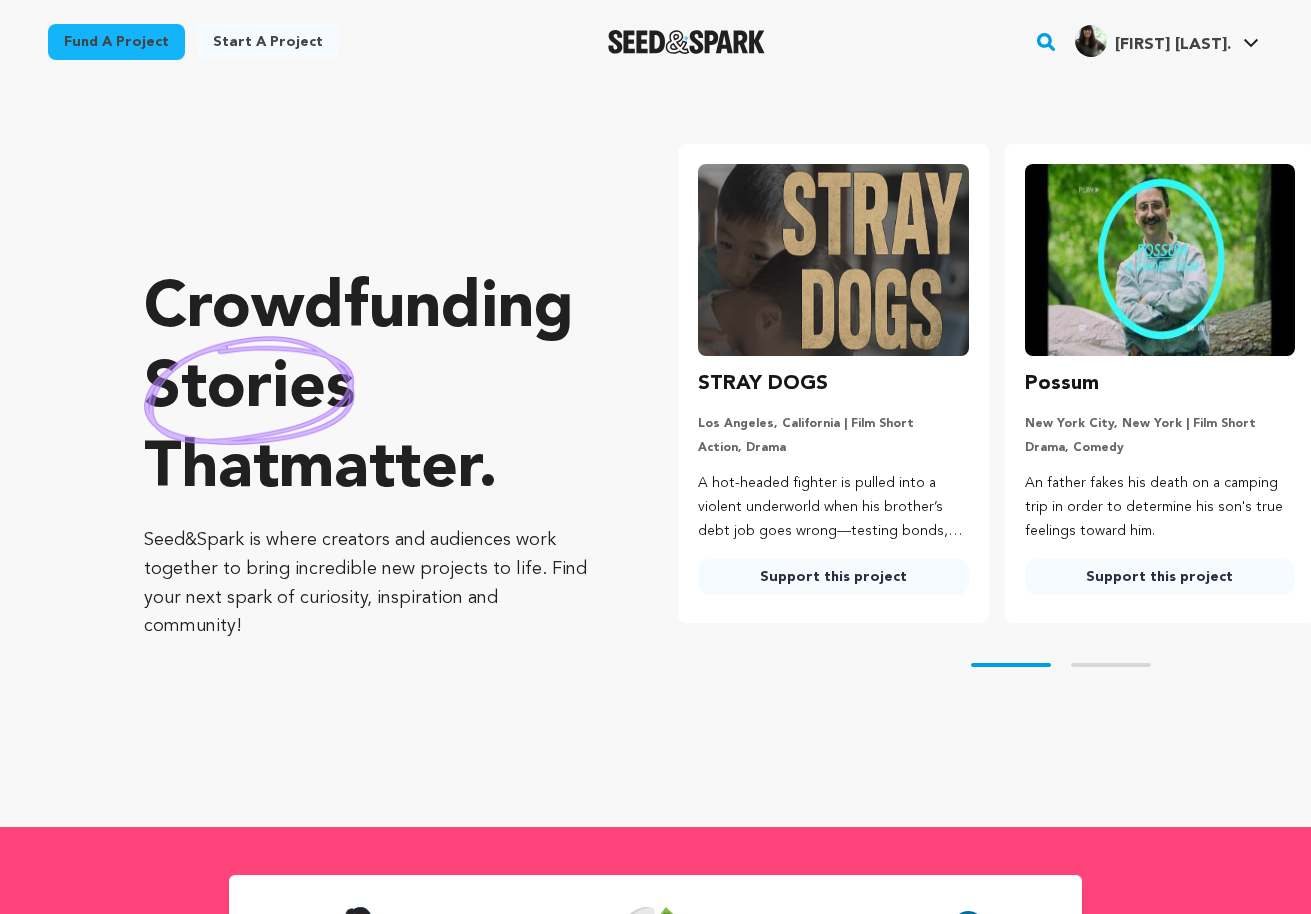scroll, scrollTop: 0, scrollLeft: 0, axis: both 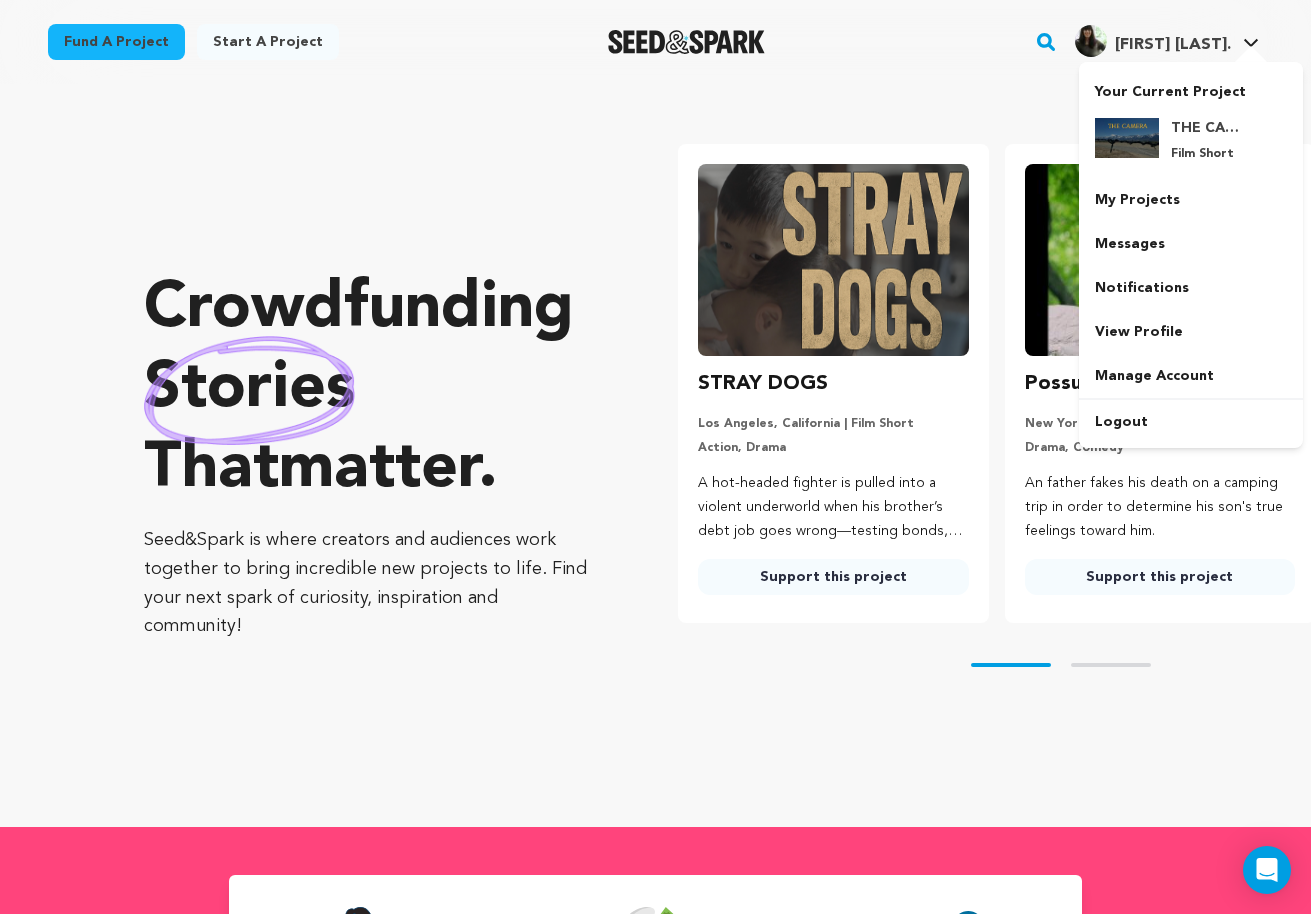 click on "[FIRST] [LAST]" at bounding box center [1173, 45] 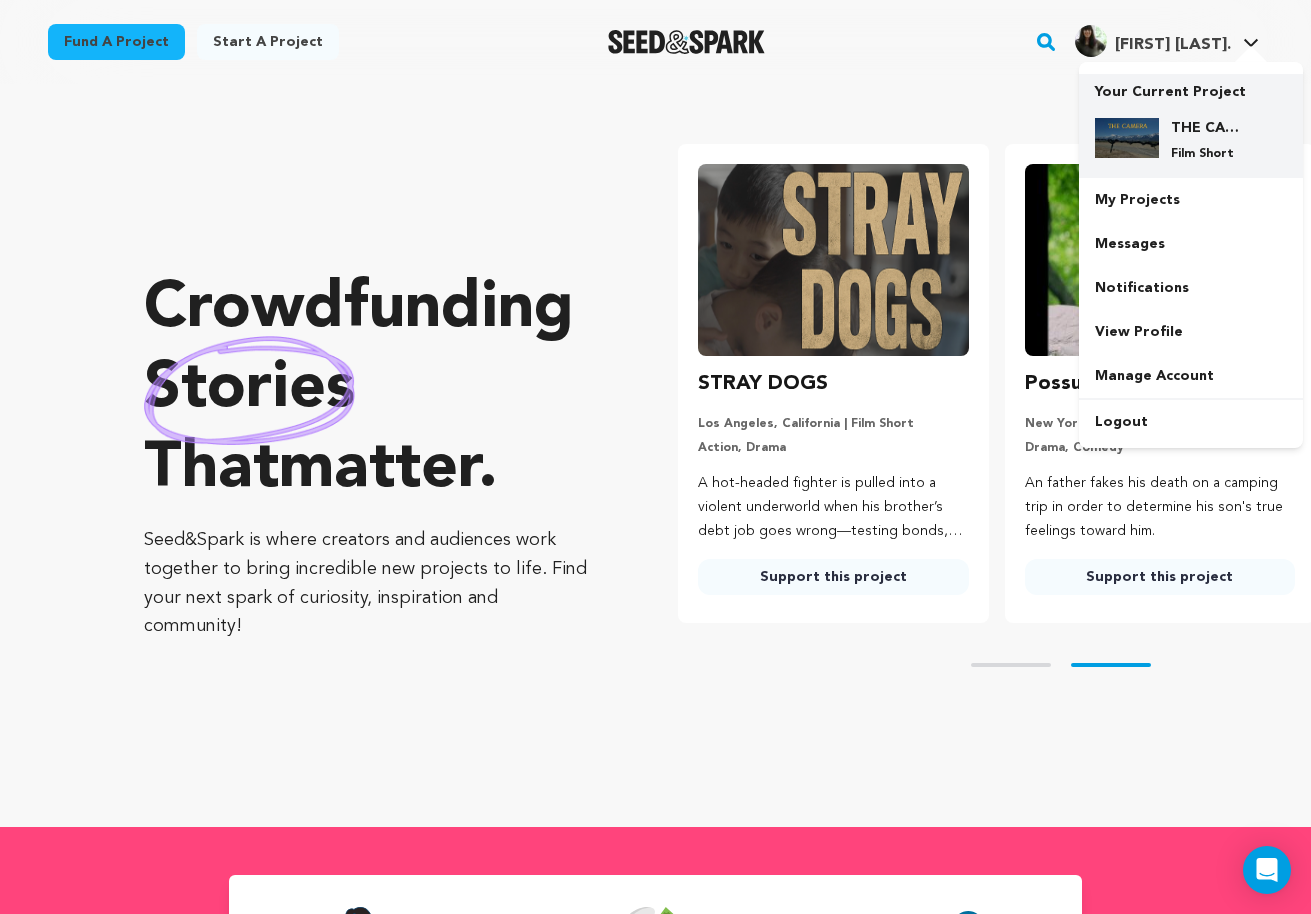 click on "THE CAMERA" at bounding box center [1207, 128] 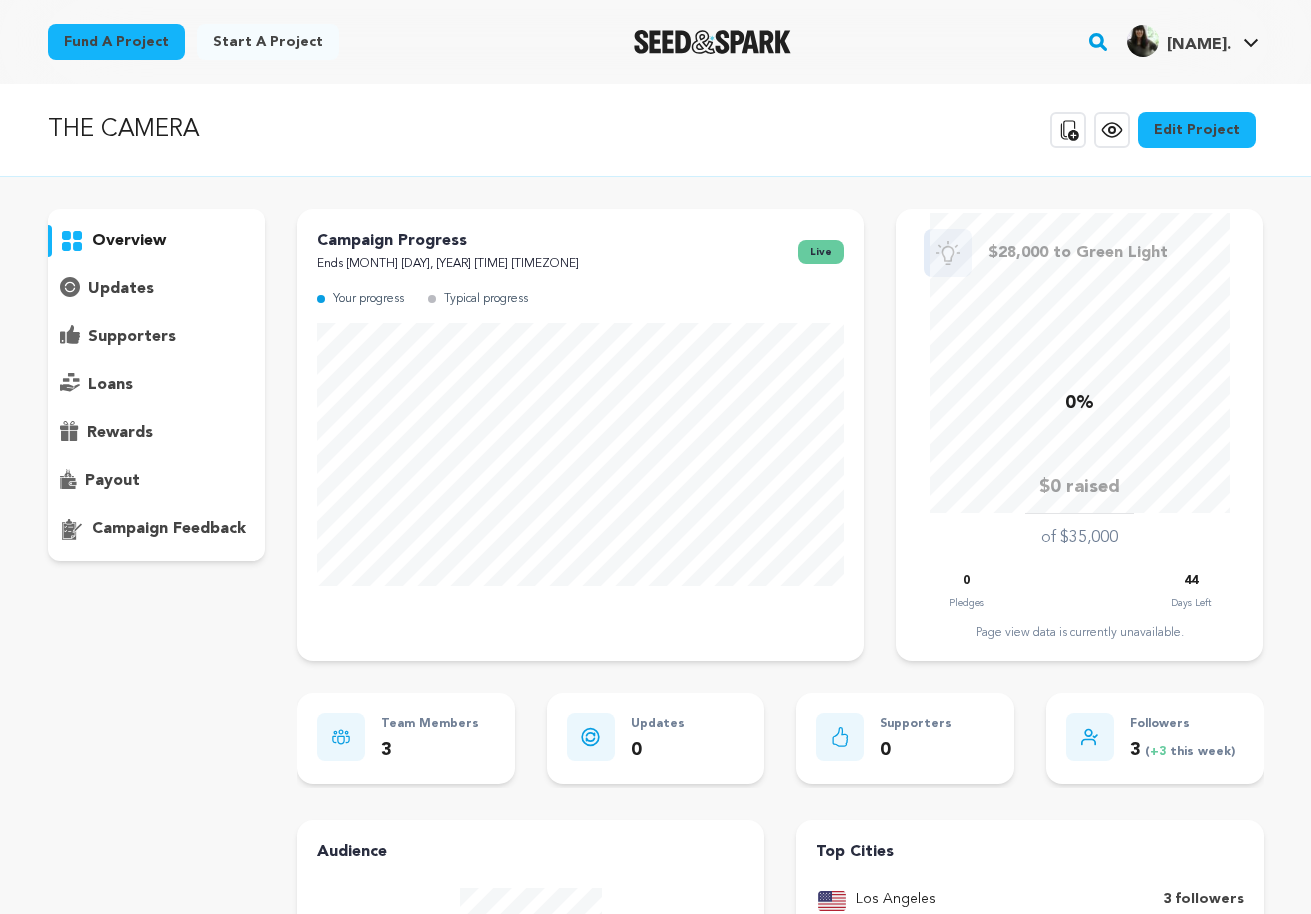 scroll, scrollTop: 0, scrollLeft: 0, axis: both 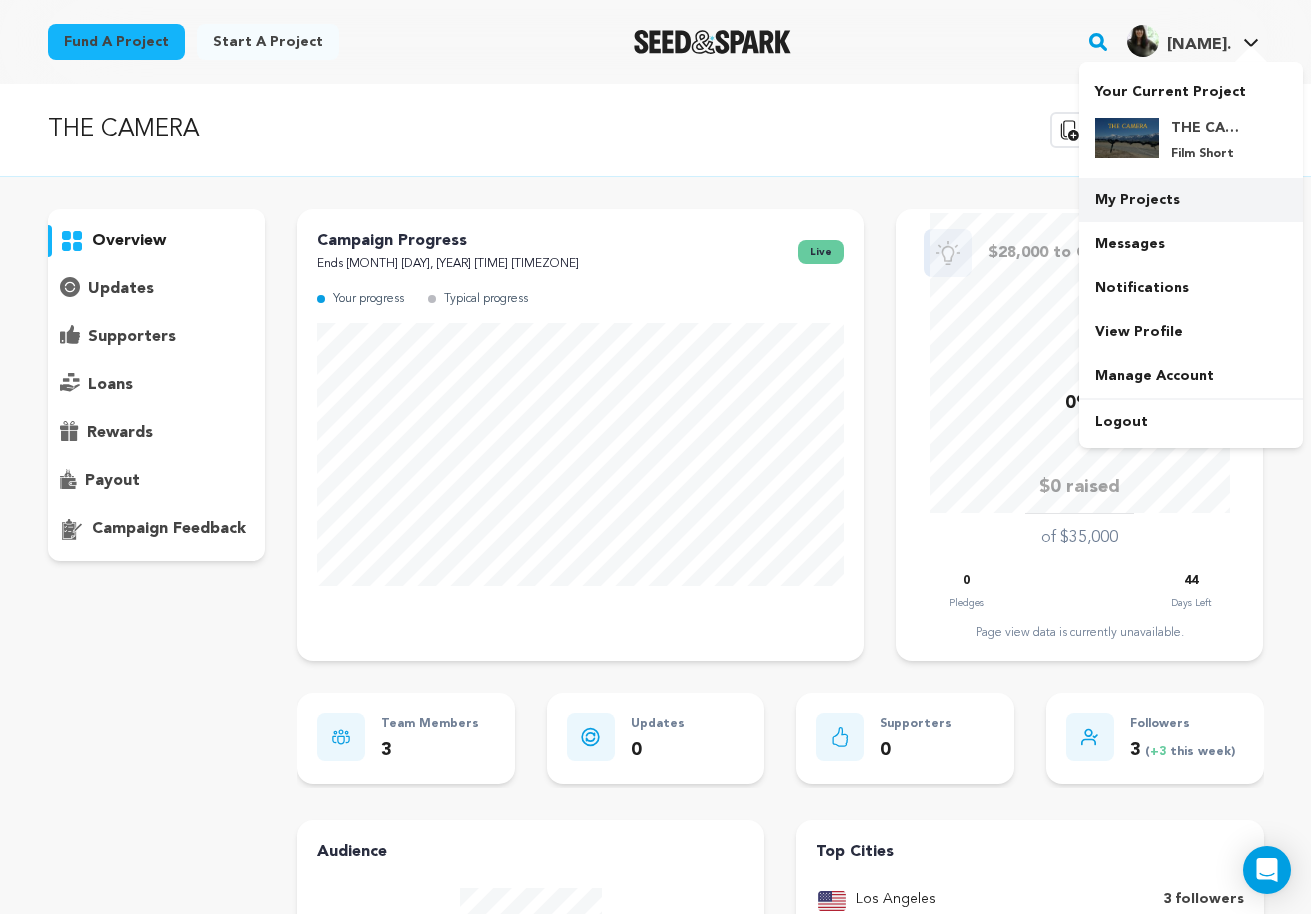 click on "My Projects" at bounding box center [1191, 200] 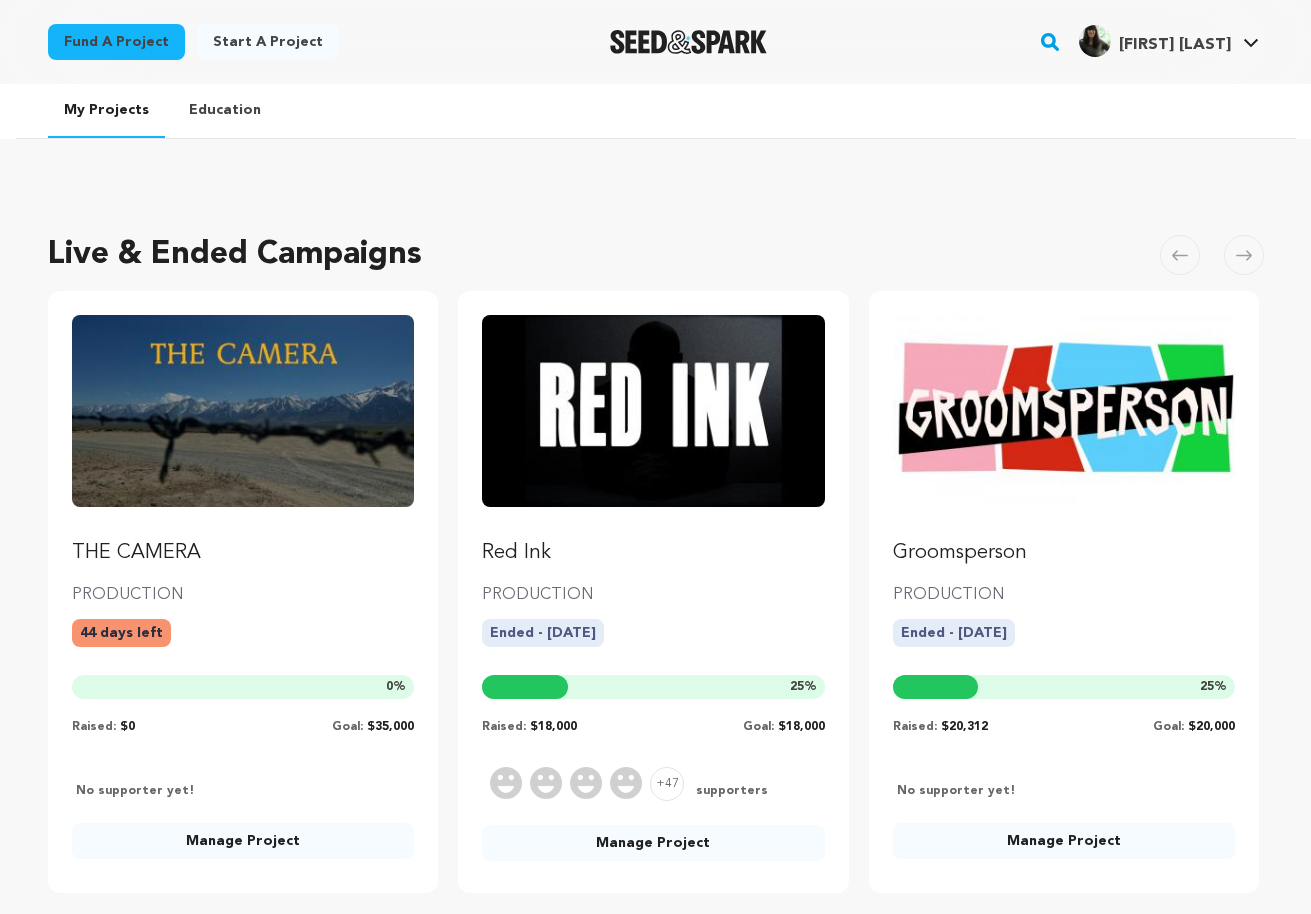scroll, scrollTop: 0, scrollLeft: 0, axis: both 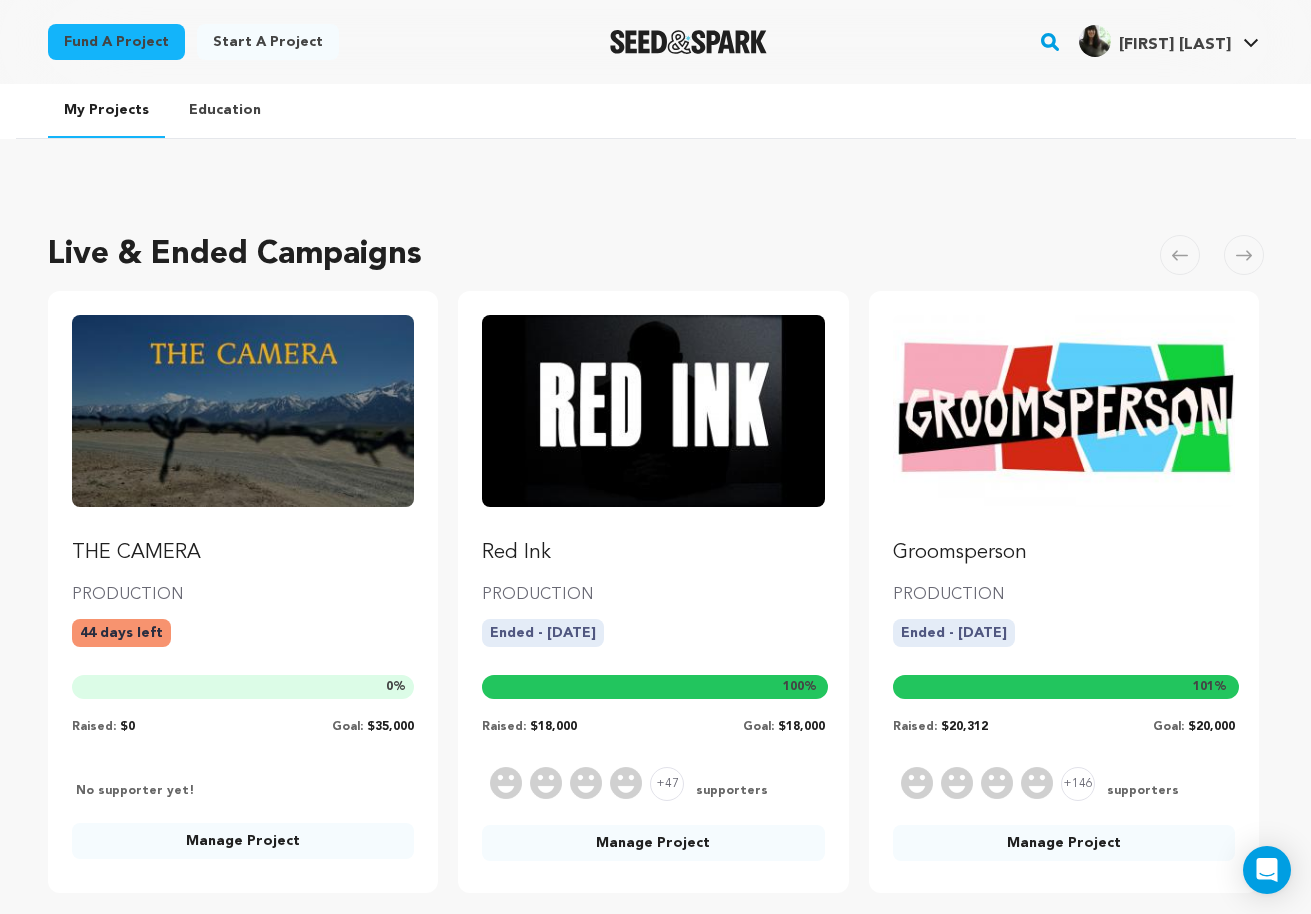 click on "THE CAMERA" at bounding box center (243, 553) 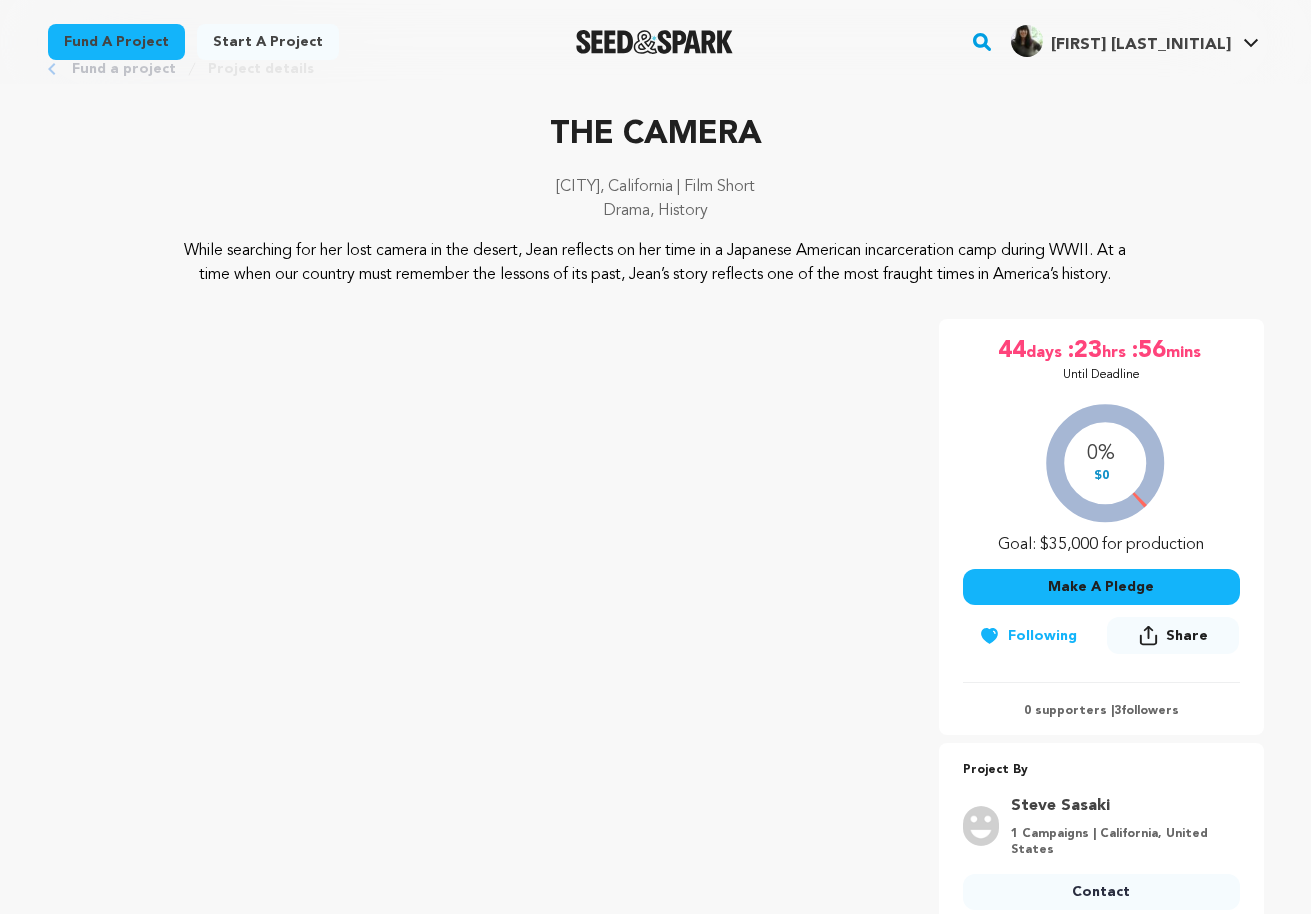 scroll, scrollTop: 73, scrollLeft: 0, axis: vertical 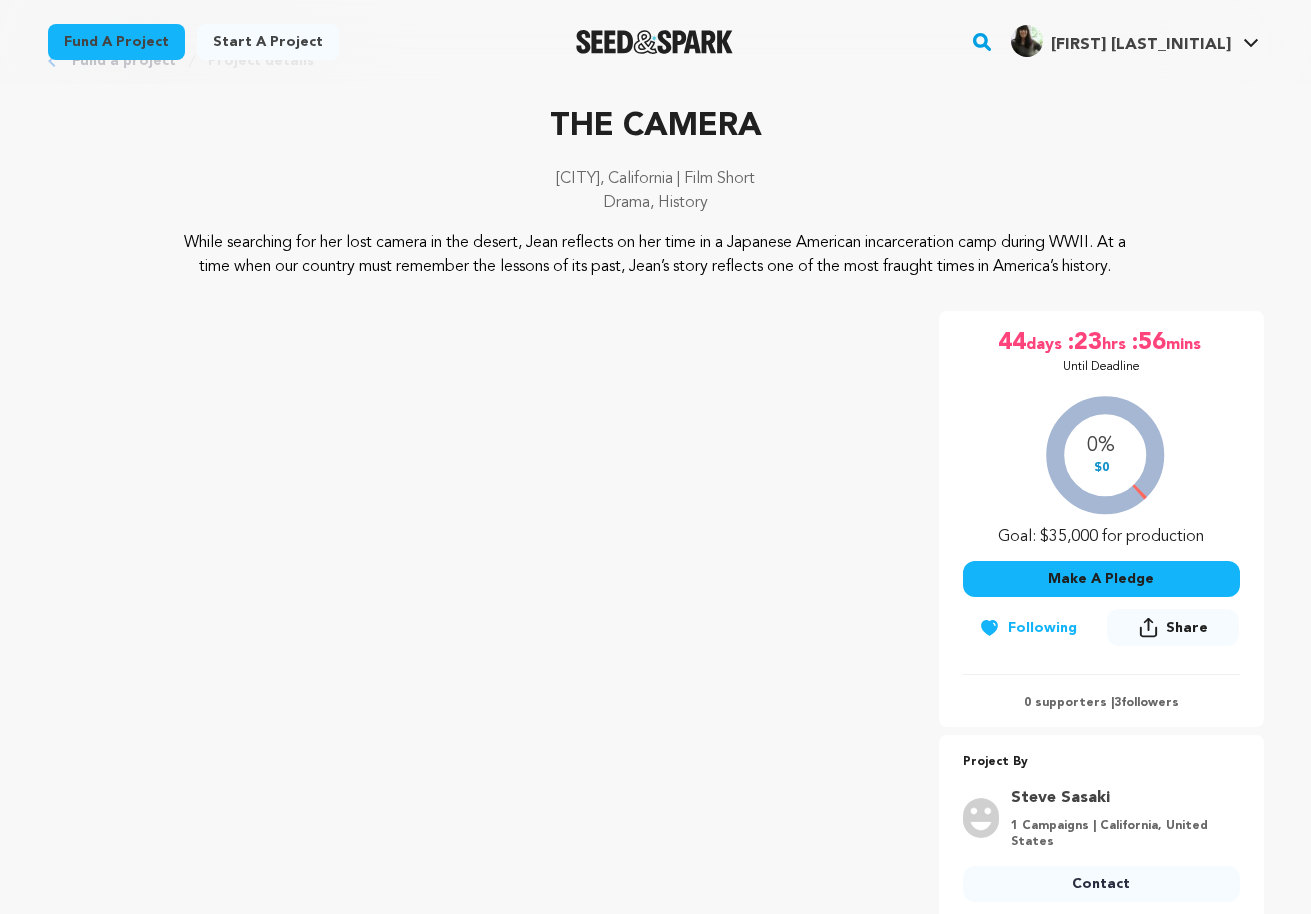 click on "Make A Pledge" at bounding box center [1101, 579] 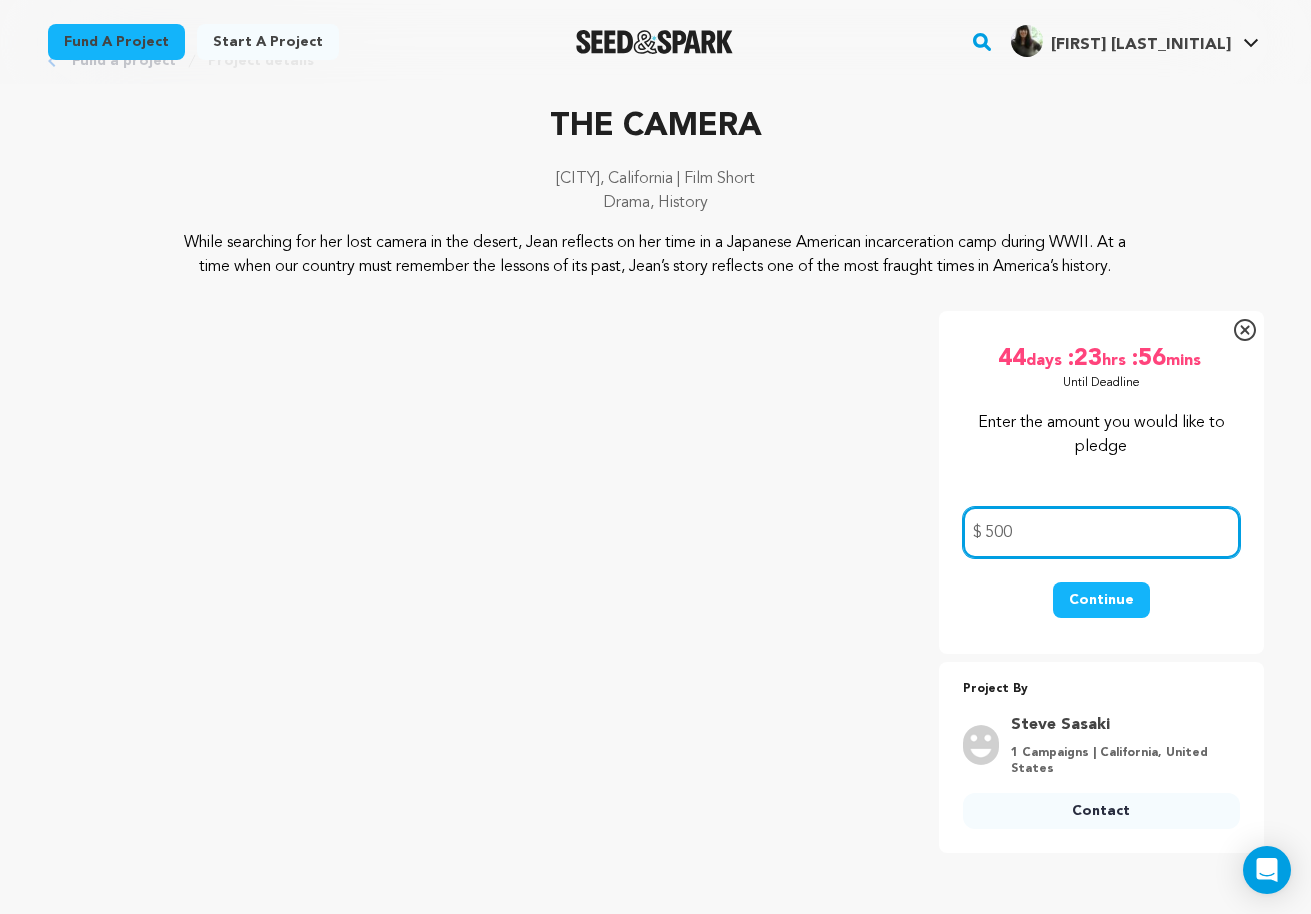 type on "500" 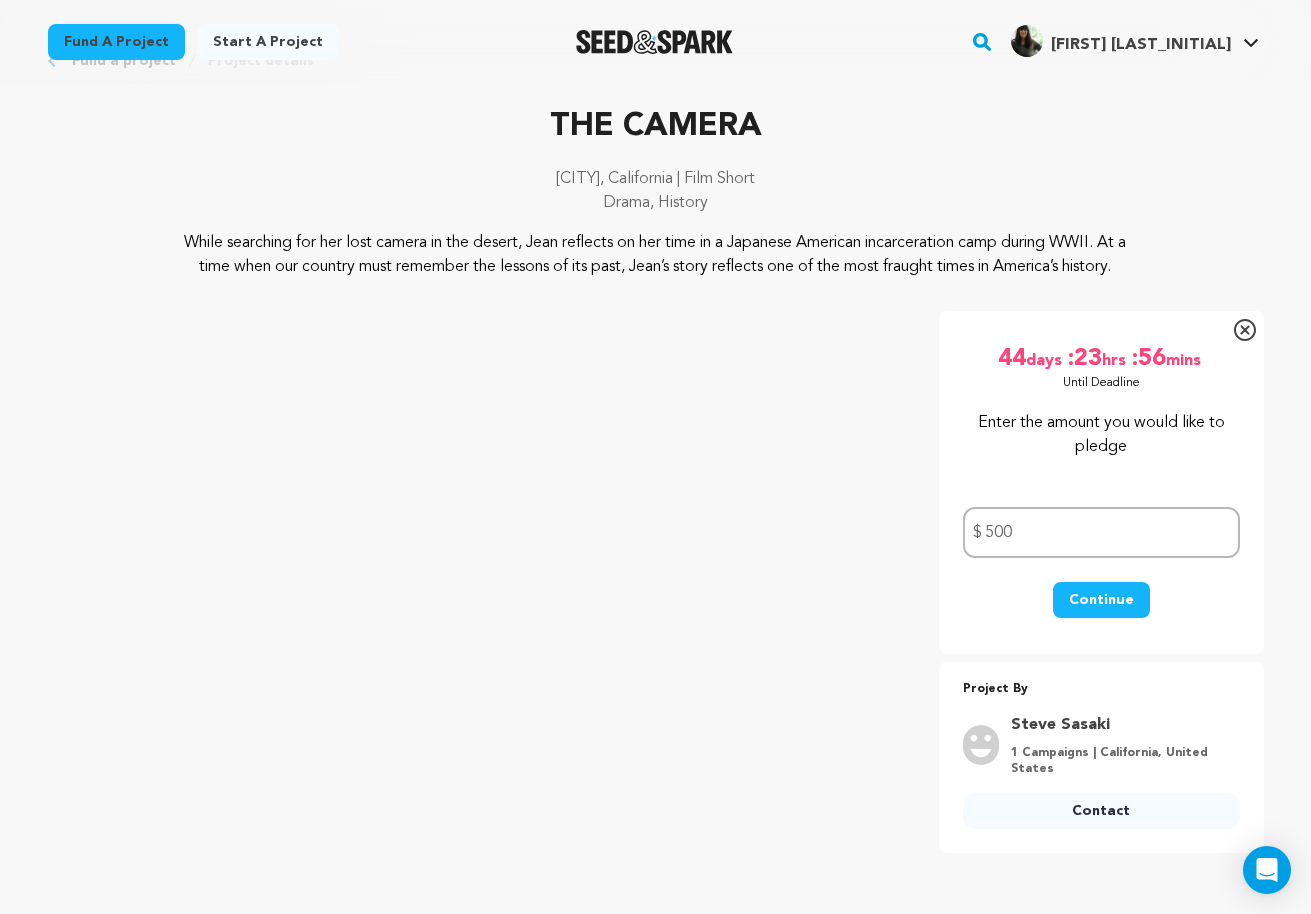 click on "Continue" at bounding box center (1101, 600) 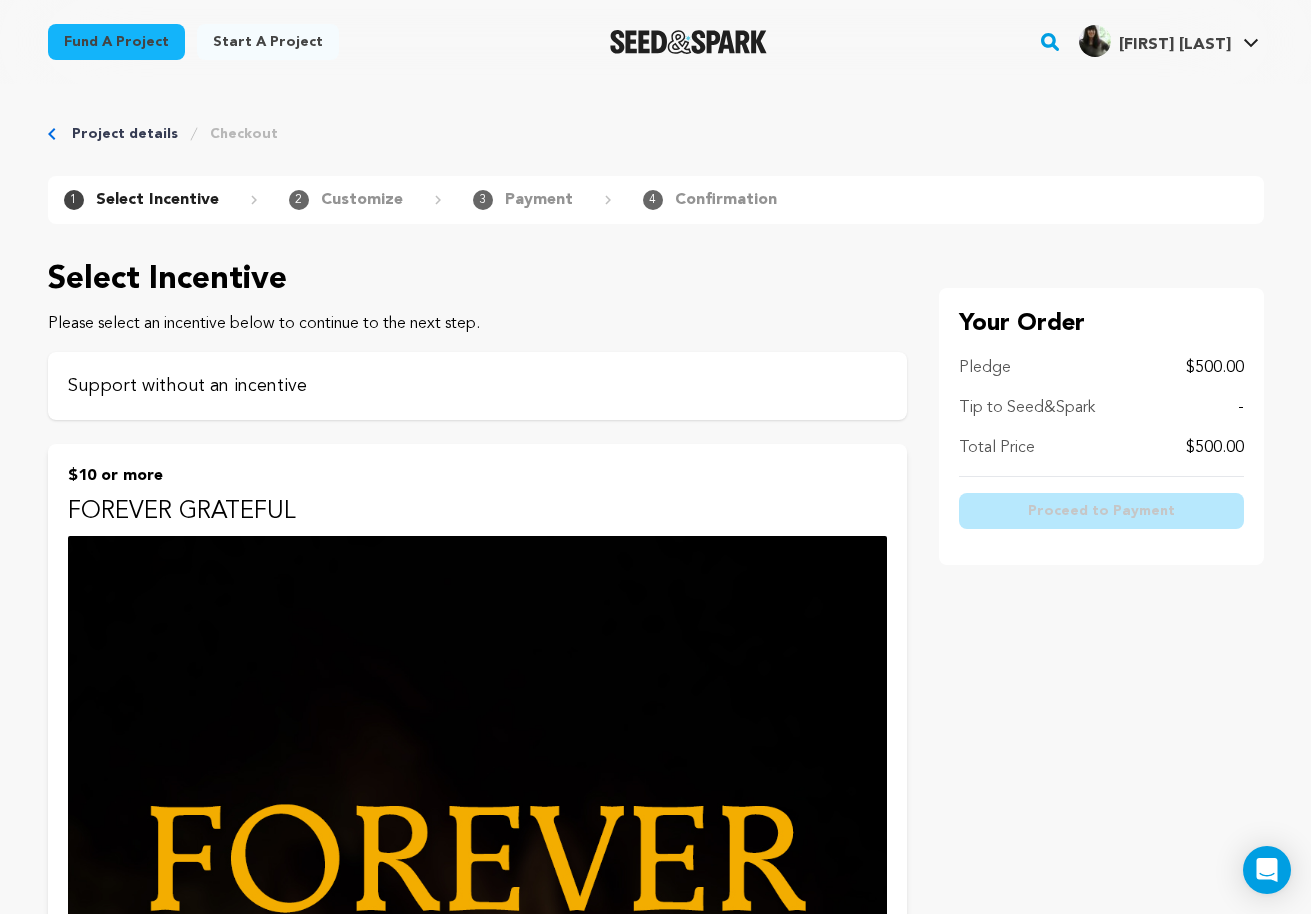 scroll, scrollTop: -3, scrollLeft: 0, axis: vertical 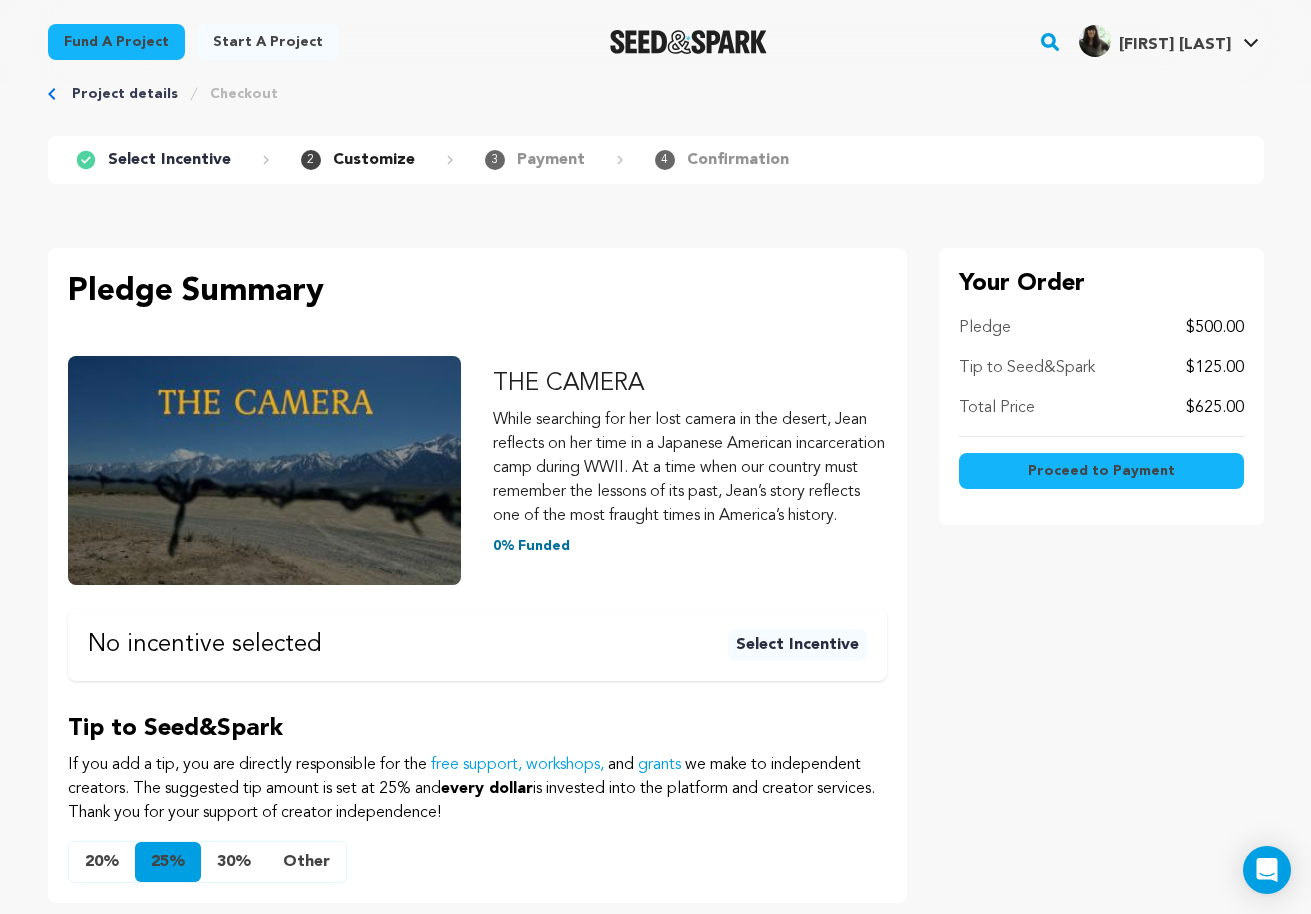 click on "Proceed to Payment" at bounding box center (1101, 471) 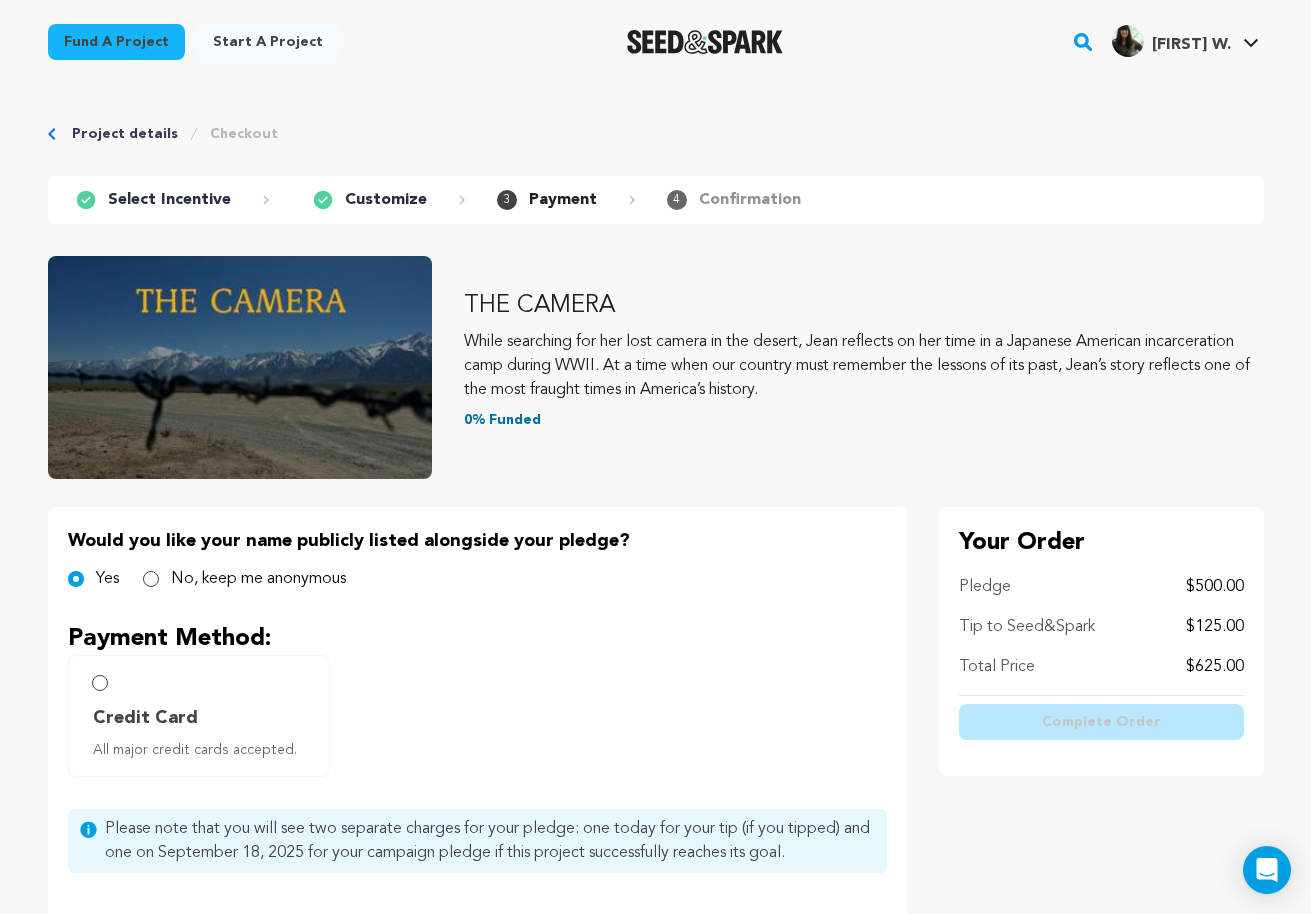scroll, scrollTop: 55, scrollLeft: 0, axis: vertical 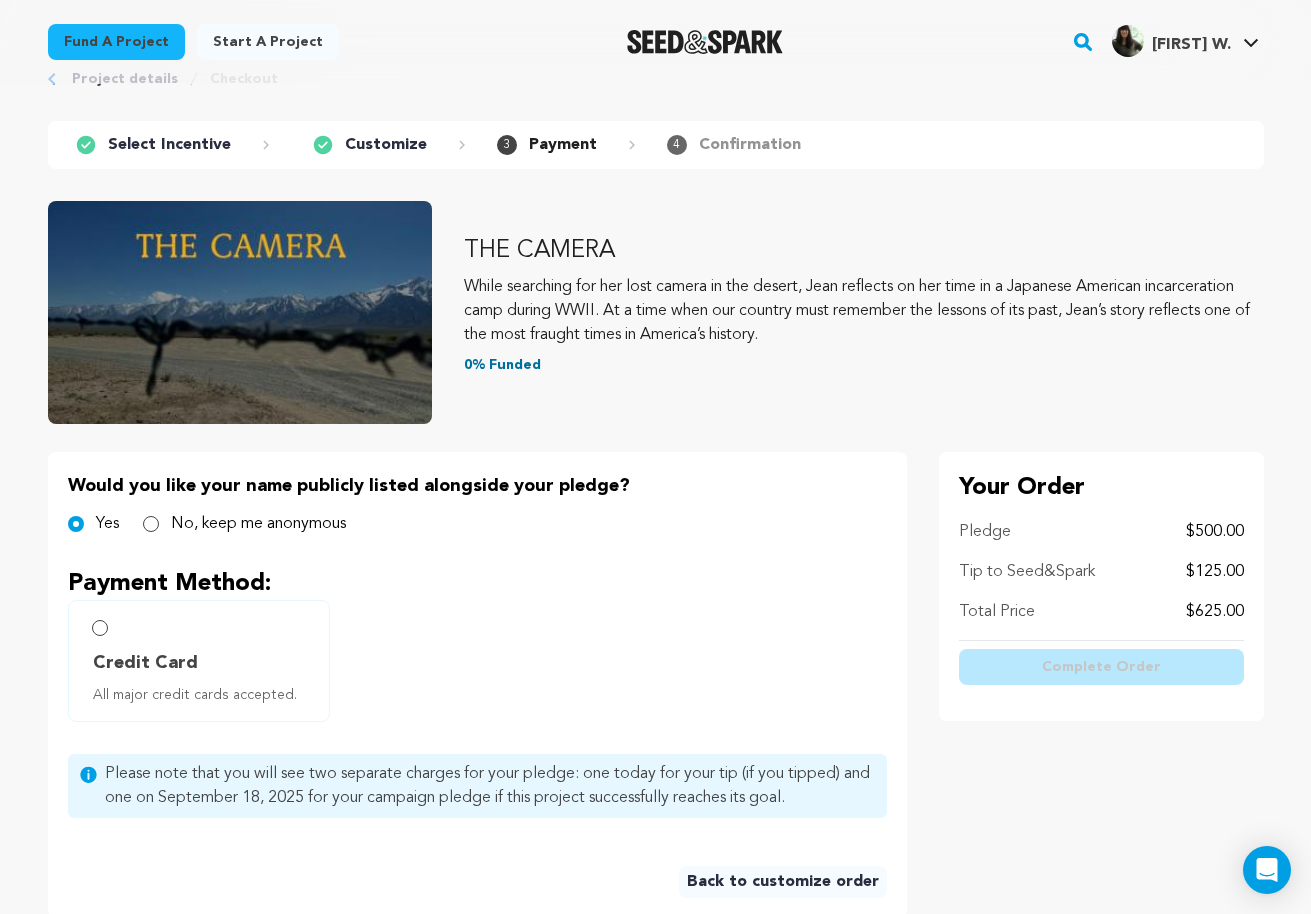 click on "No, keep me anonymous" at bounding box center (151, 524) 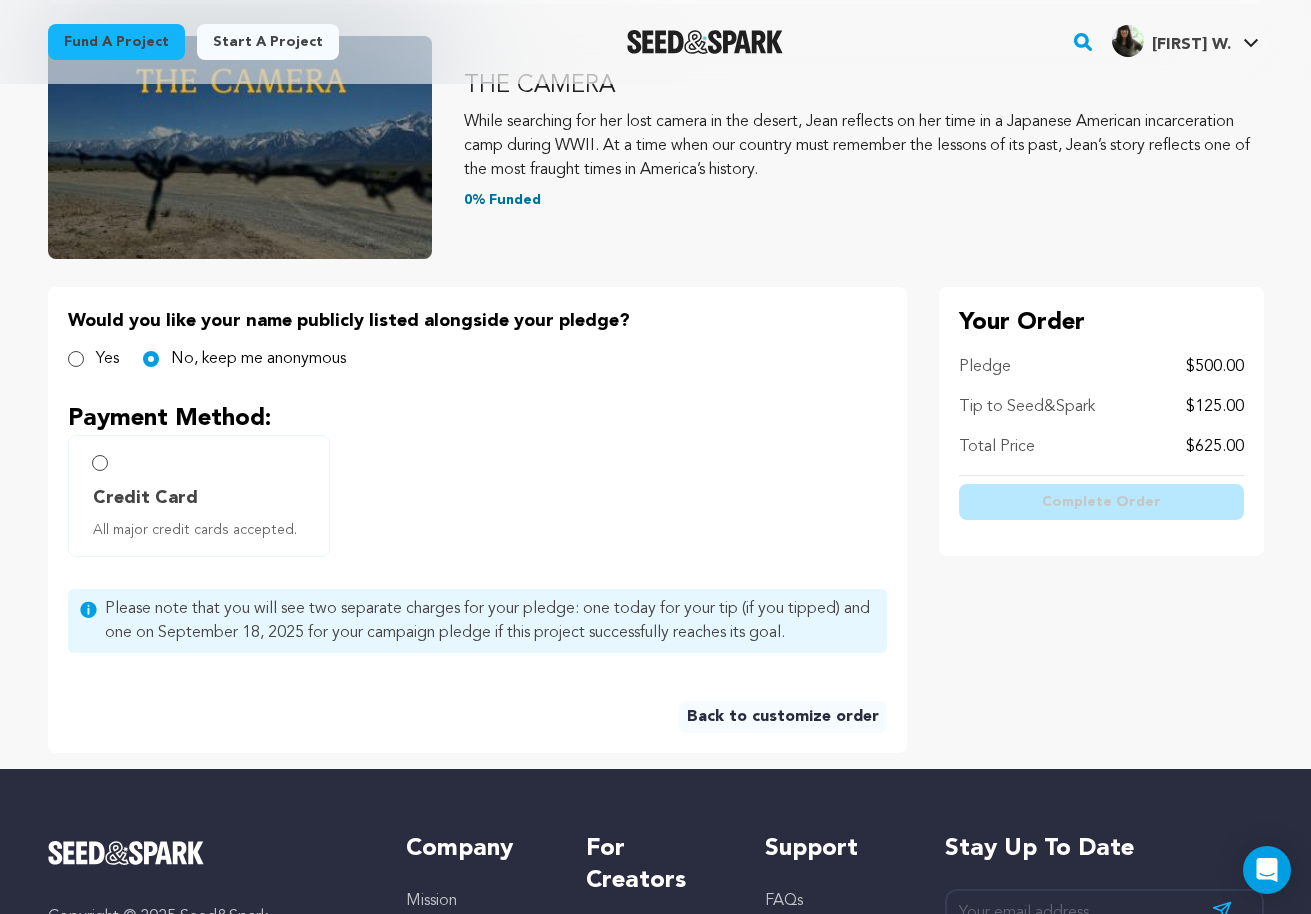 scroll, scrollTop: 233, scrollLeft: 0, axis: vertical 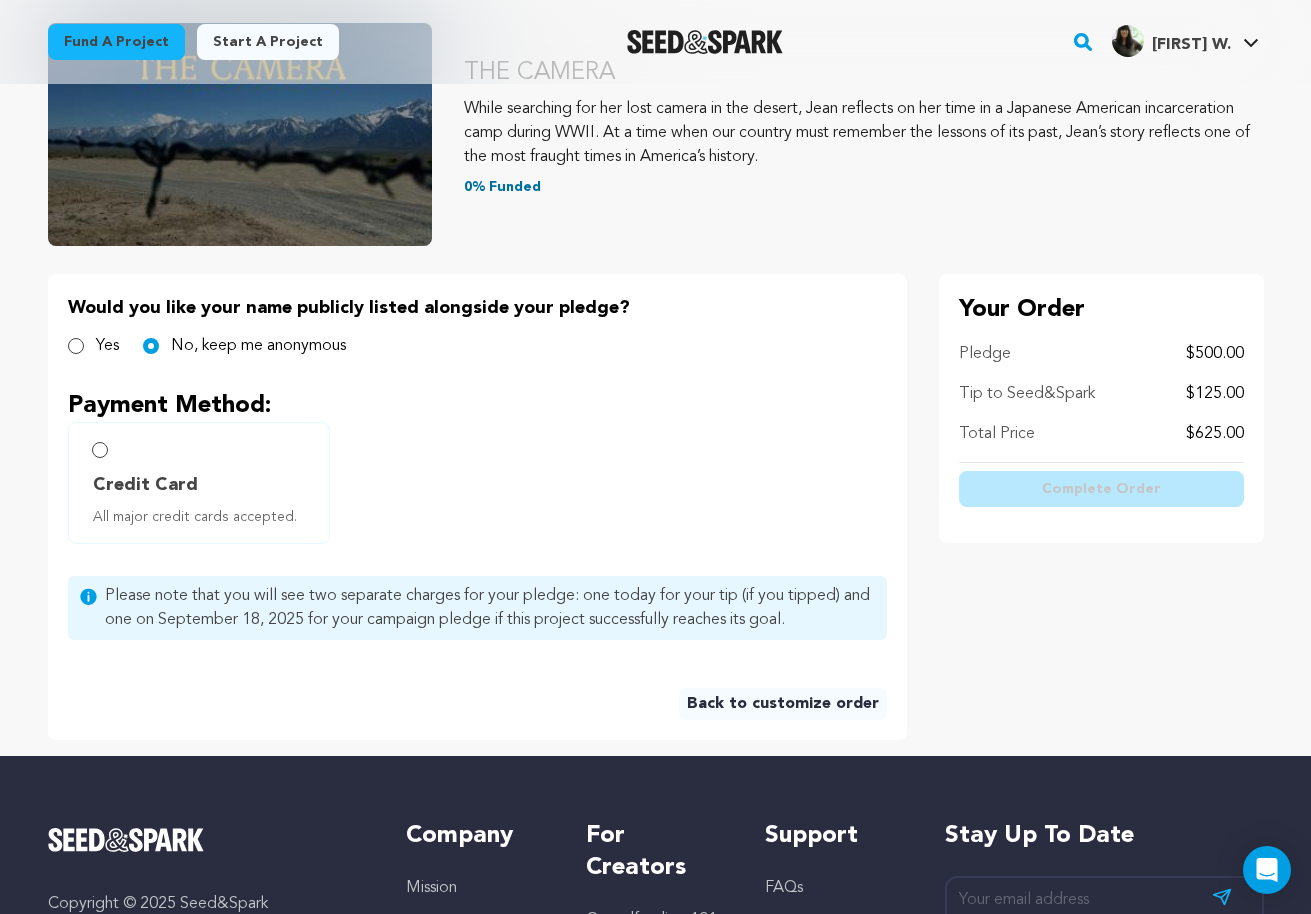 click on "Credit Card
All major credit cards accepted." at bounding box center [100, 450] 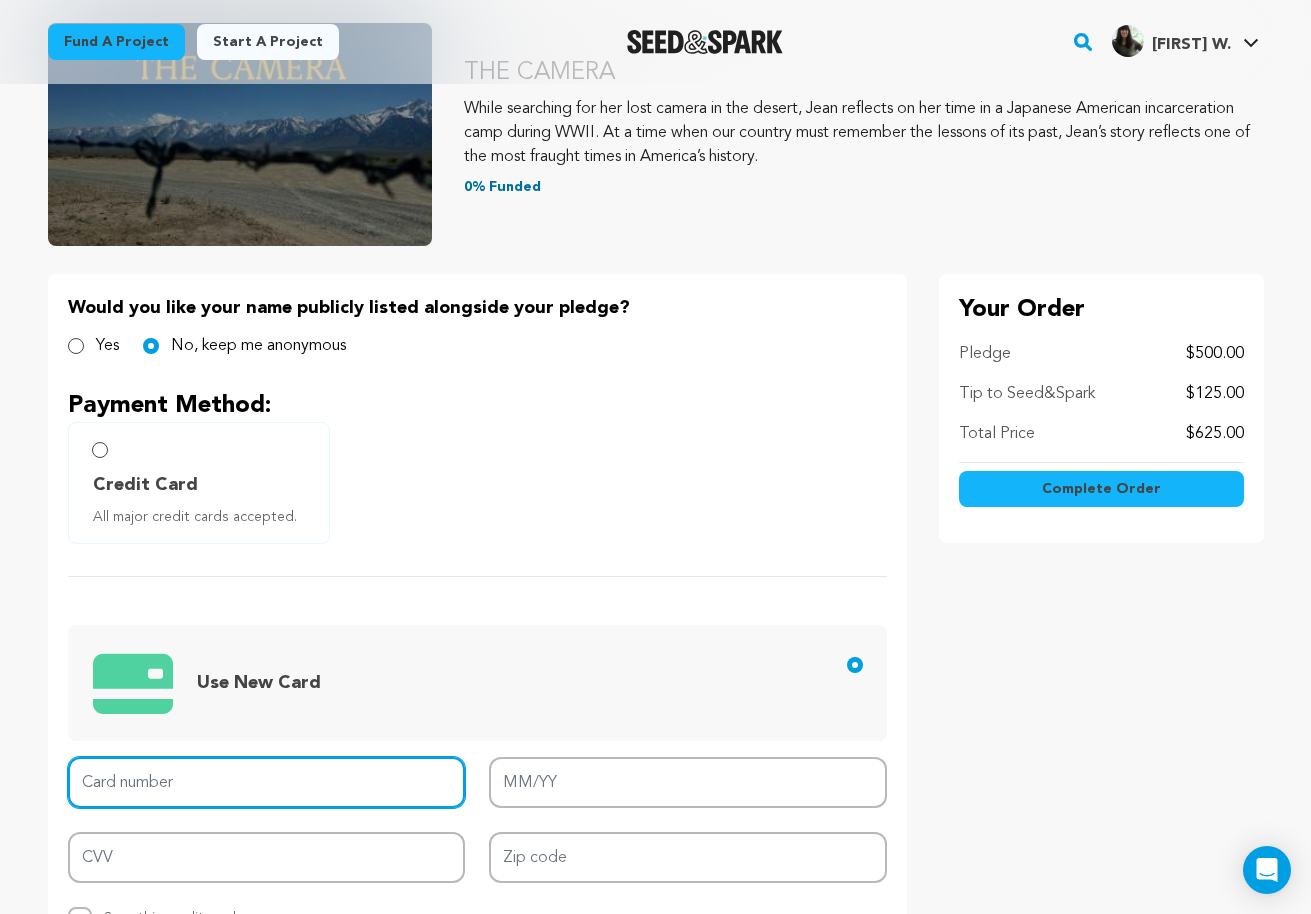 click on "Card number" at bounding box center [267, 782] 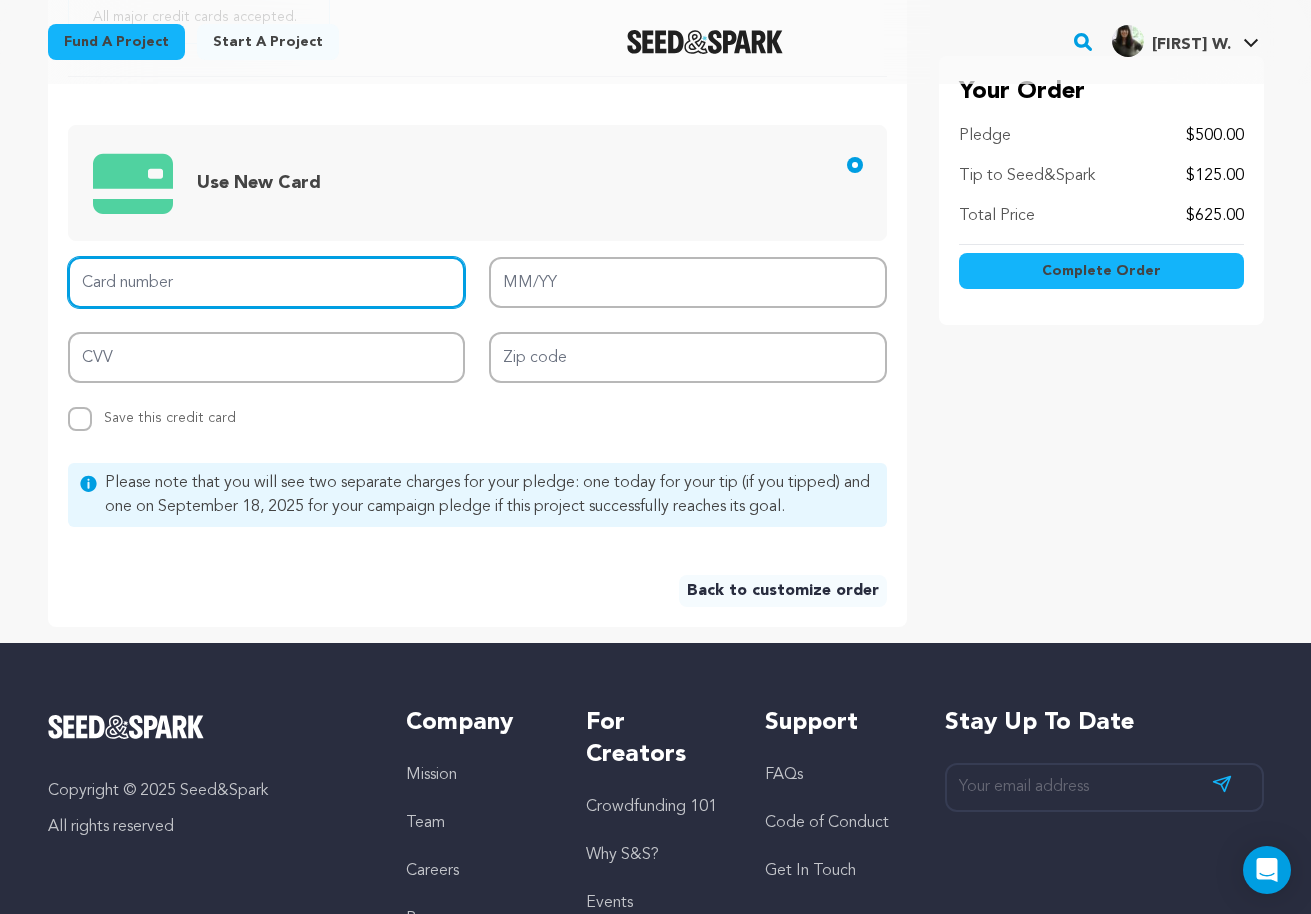scroll, scrollTop: 633, scrollLeft: 0, axis: vertical 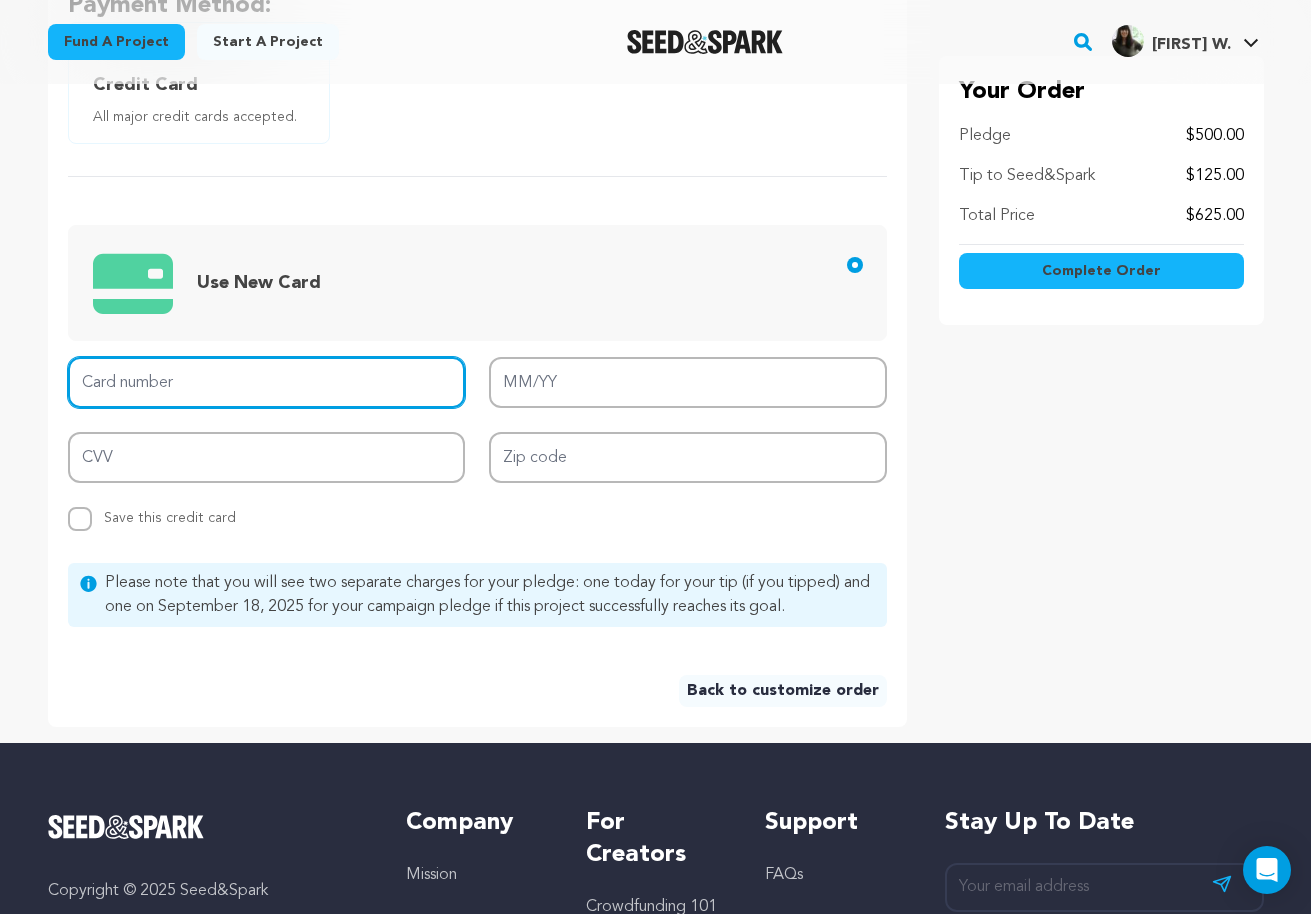 click on "Card number" at bounding box center [267, 382] 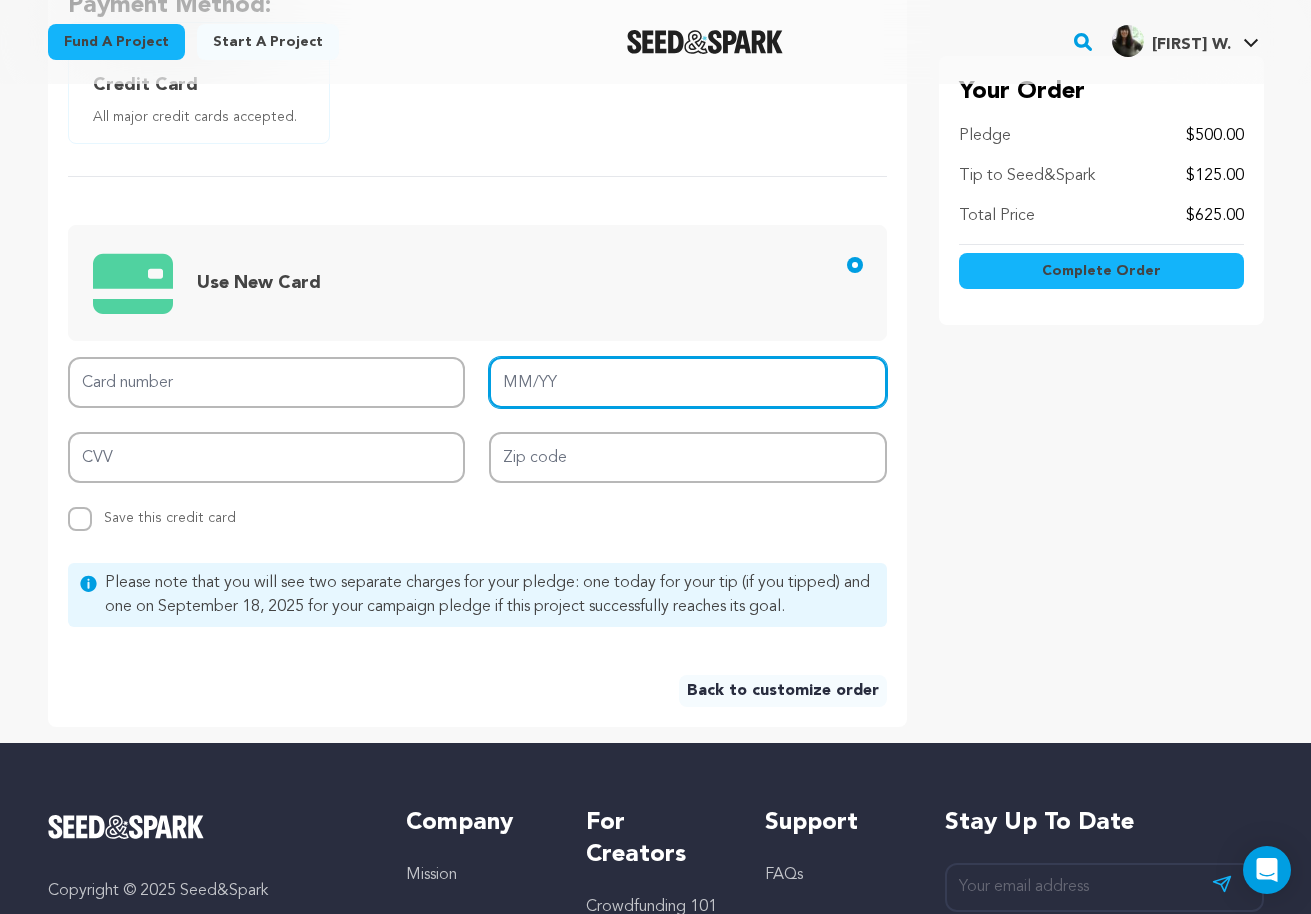 click on "MM/YY" at bounding box center [688, 382] 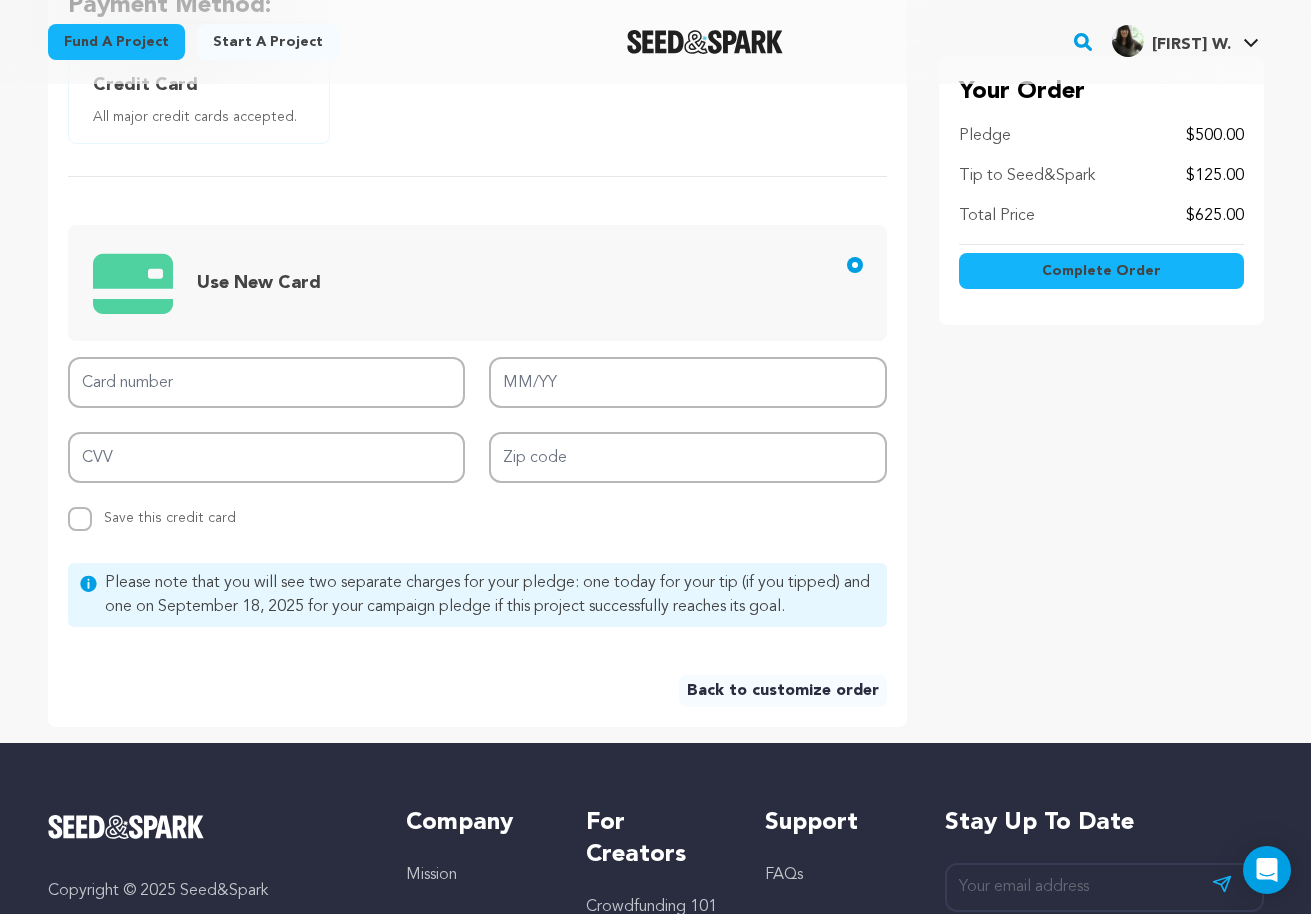 click on "Card number
MM/YY
CVV
Zip code
Replace saved credit card
Save this credit card" at bounding box center [477, 444] 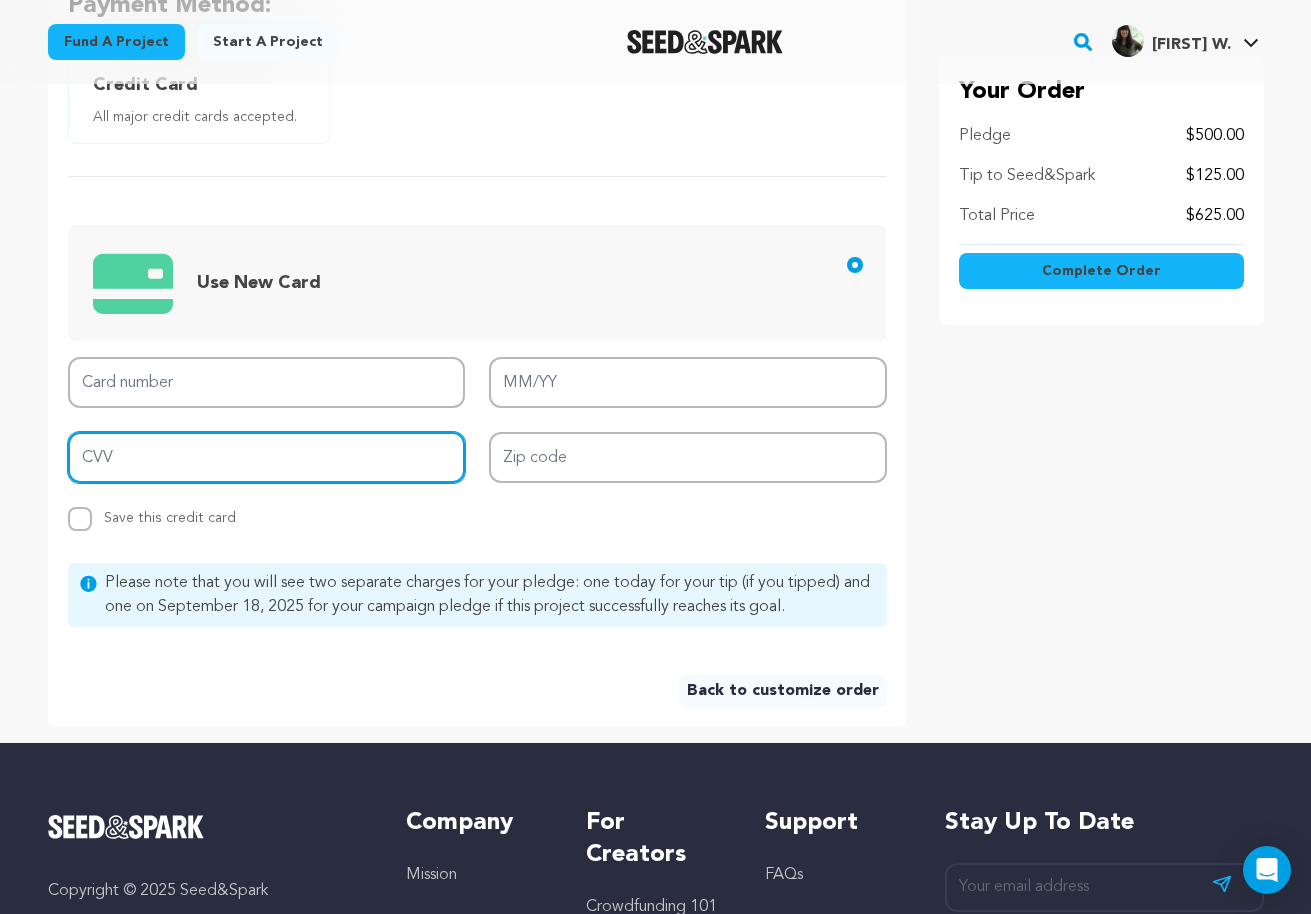click on "CVV" at bounding box center (267, 457) 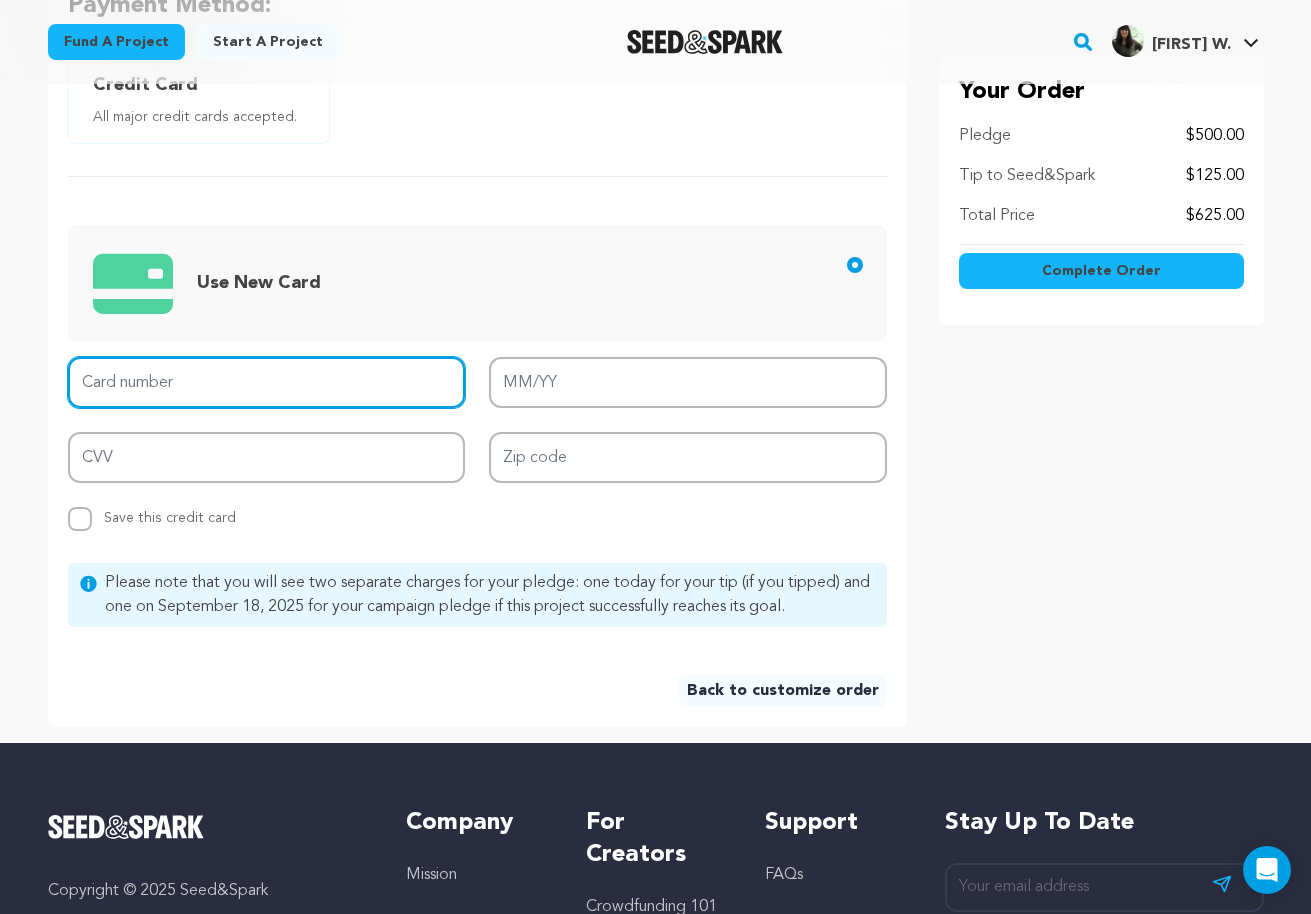 click on "Card number" at bounding box center (267, 382) 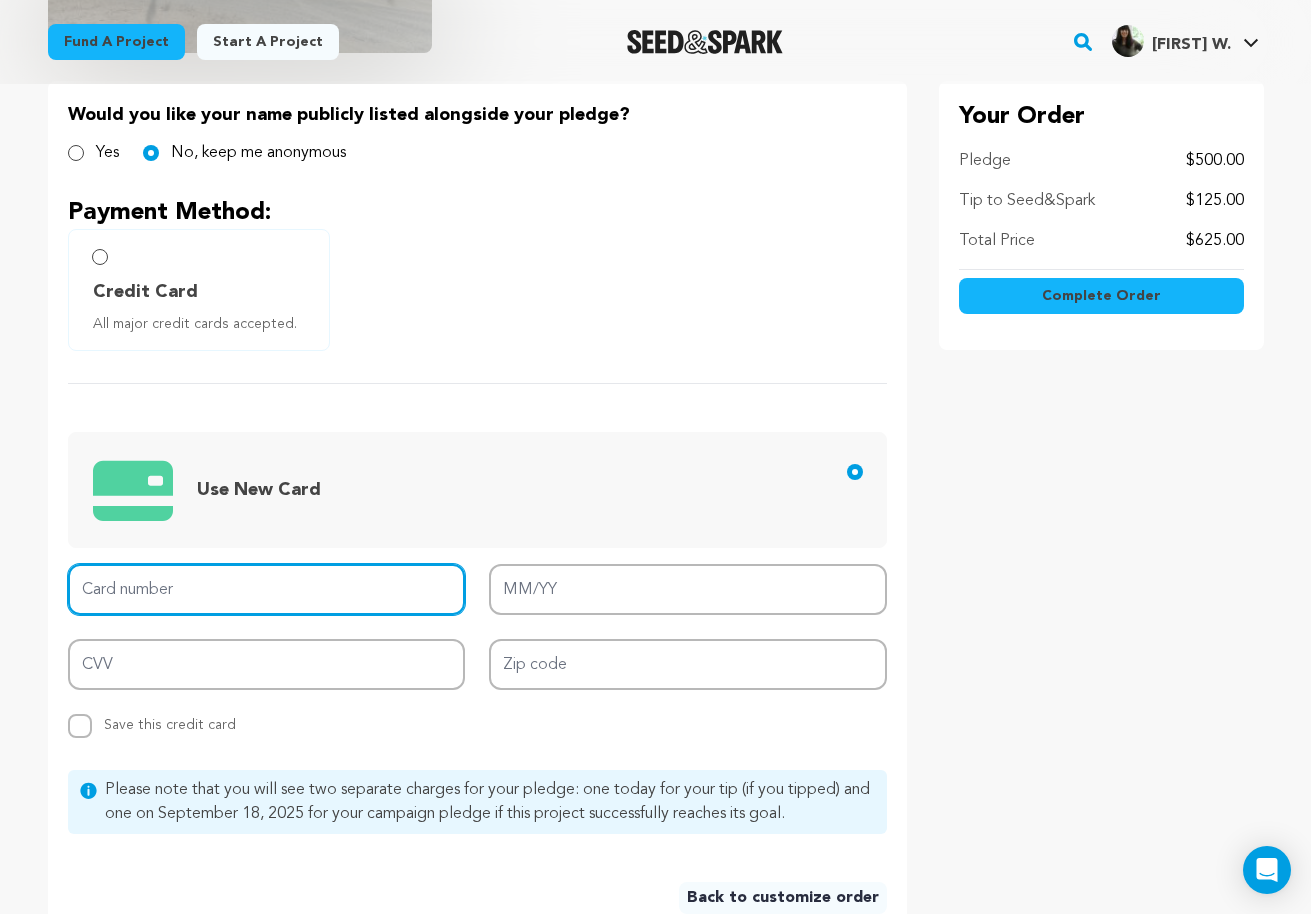 scroll, scrollTop: 411, scrollLeft: 0, axis: vertical 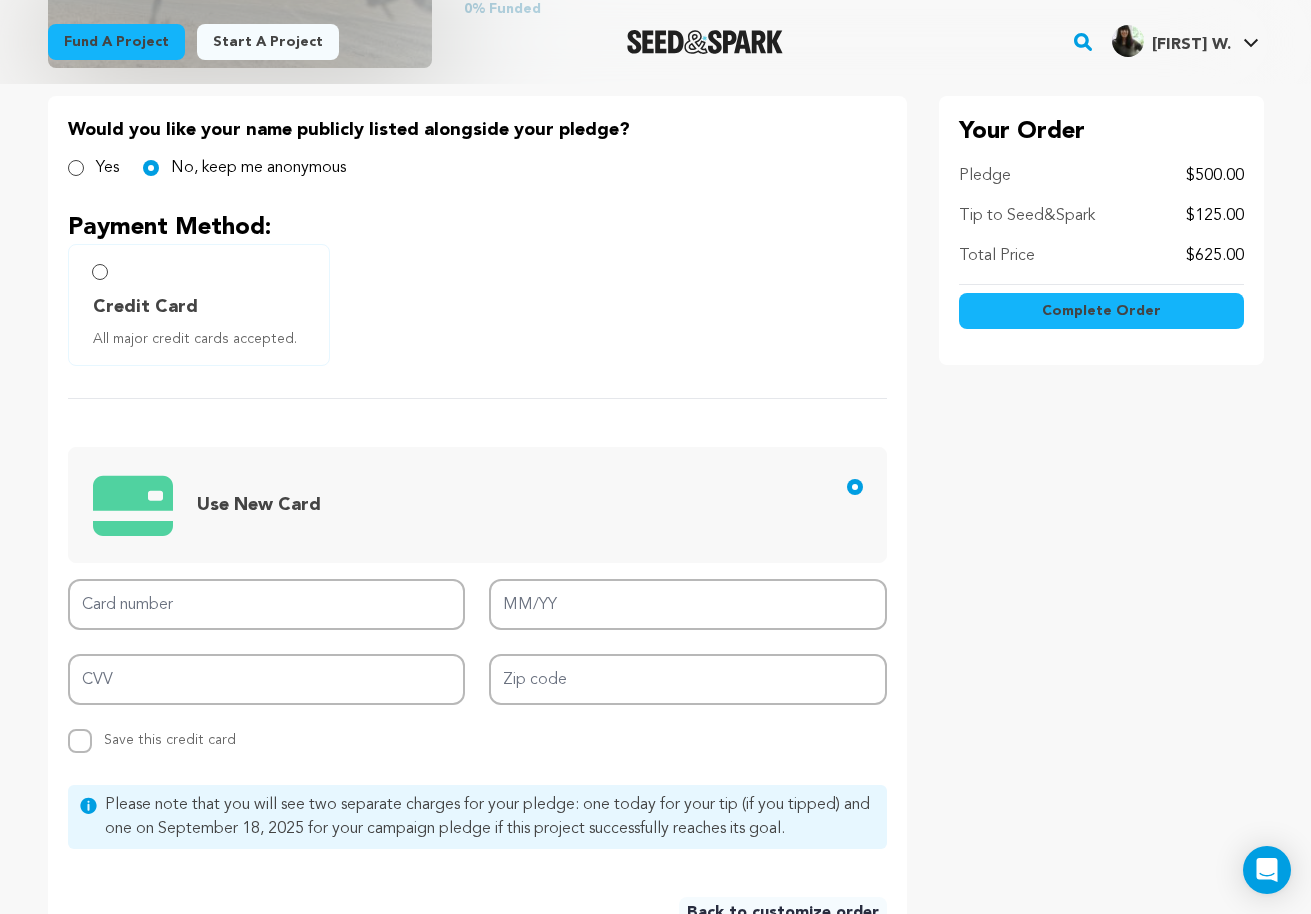 click on "Credit Card
All major credit cards accepted." at bounding box center [477, 305] 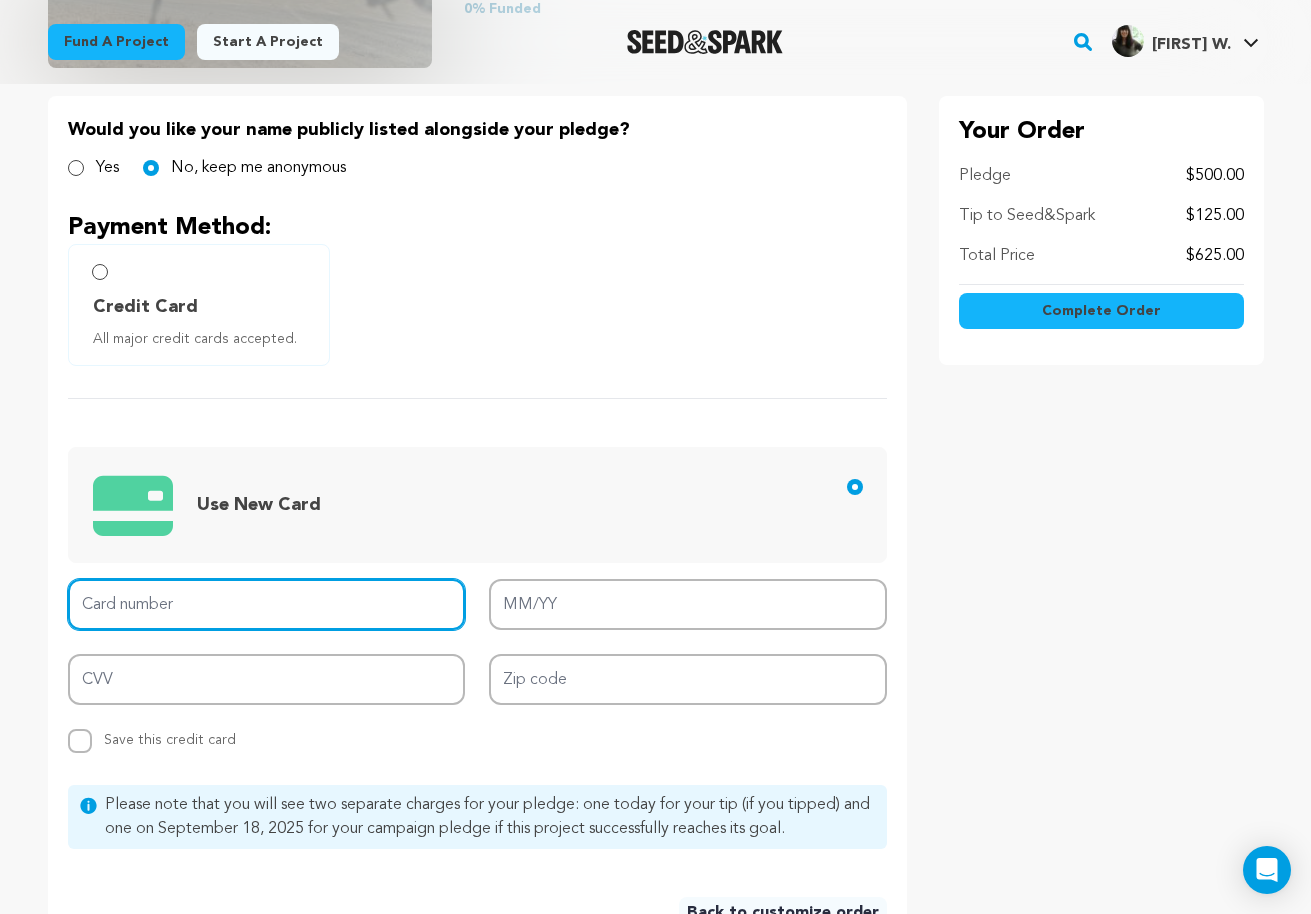 click on "Card number" at bounding box center (267, 604) 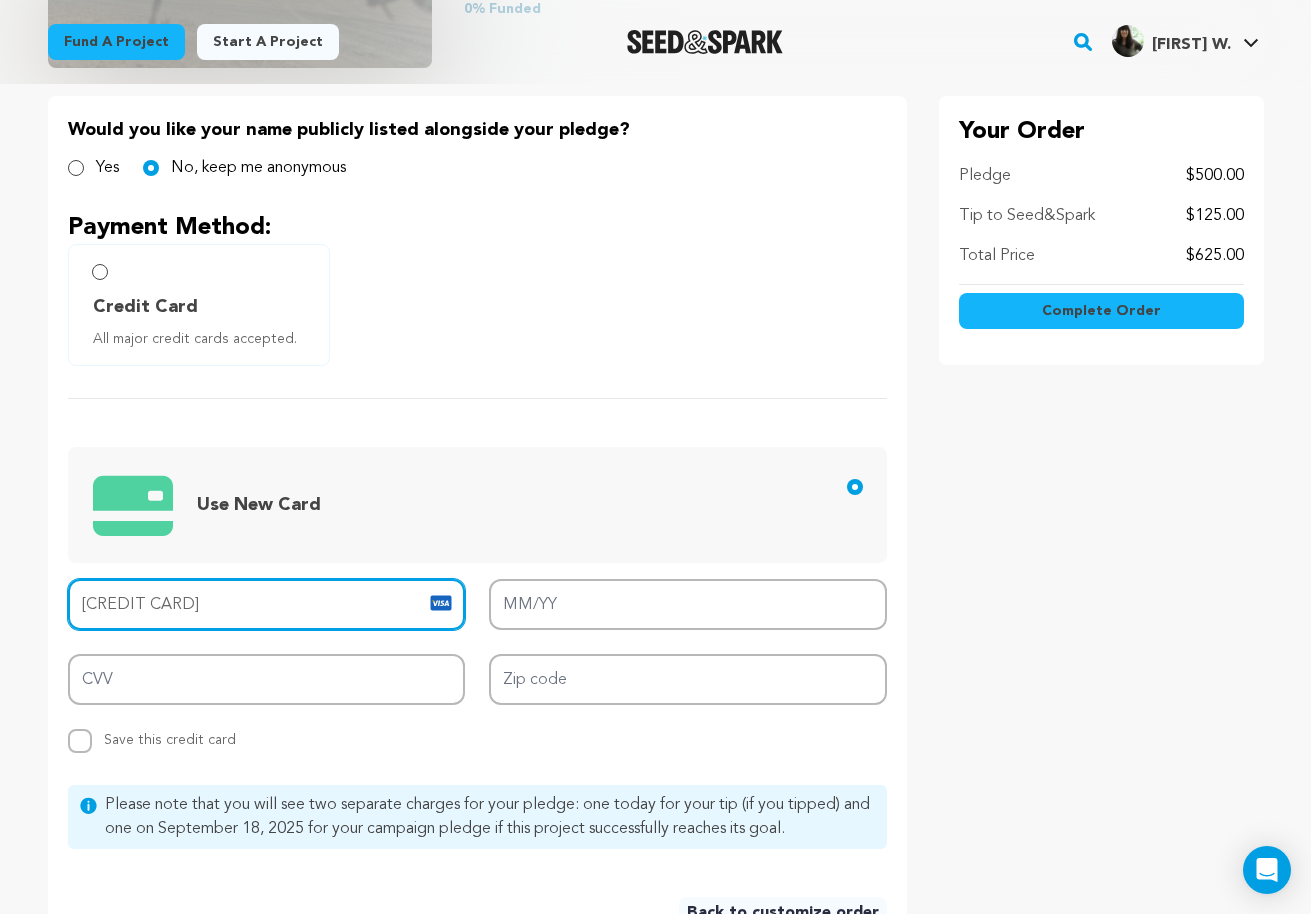 type on "4701 3000 0022 0515" 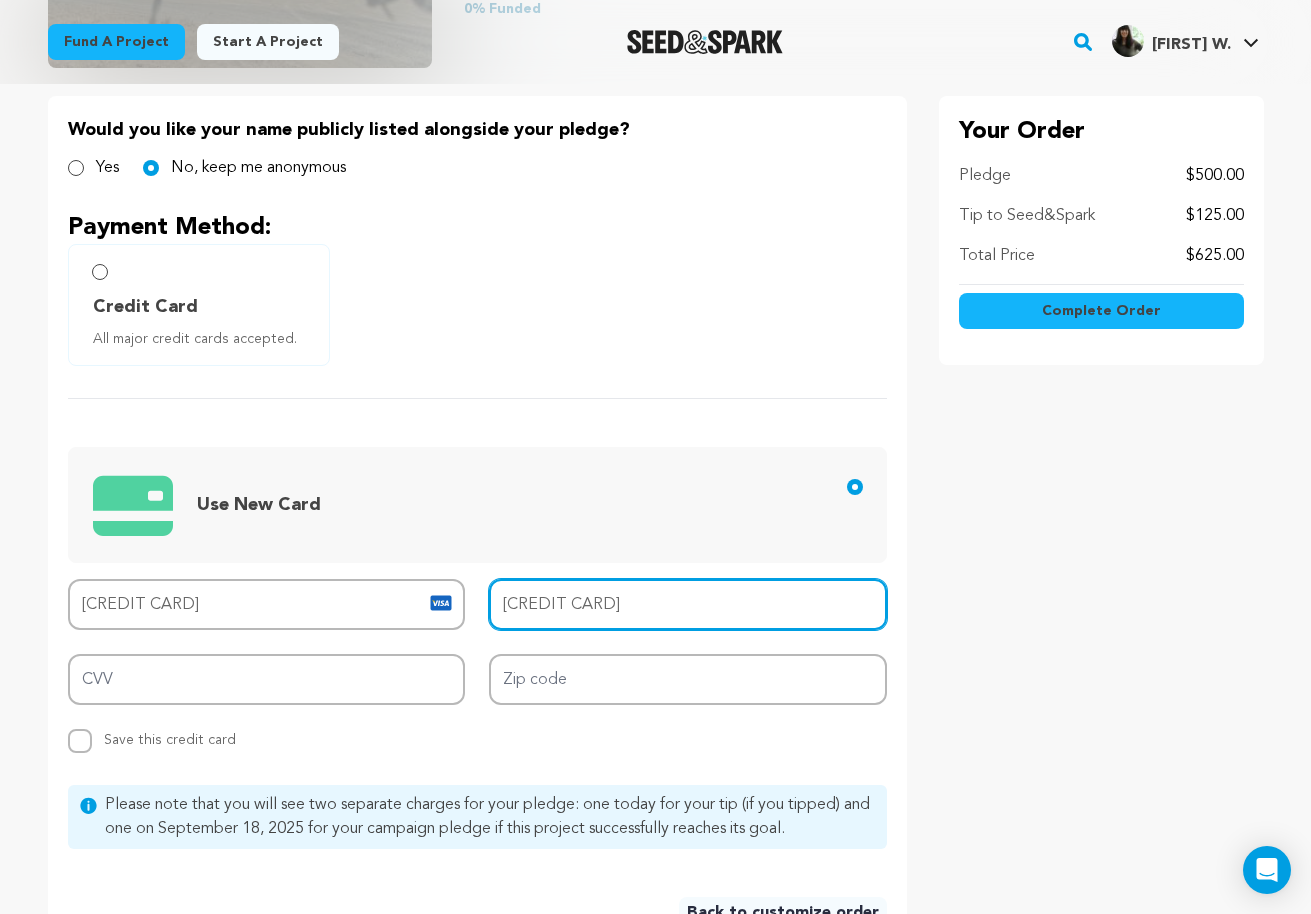 type on "06/29" 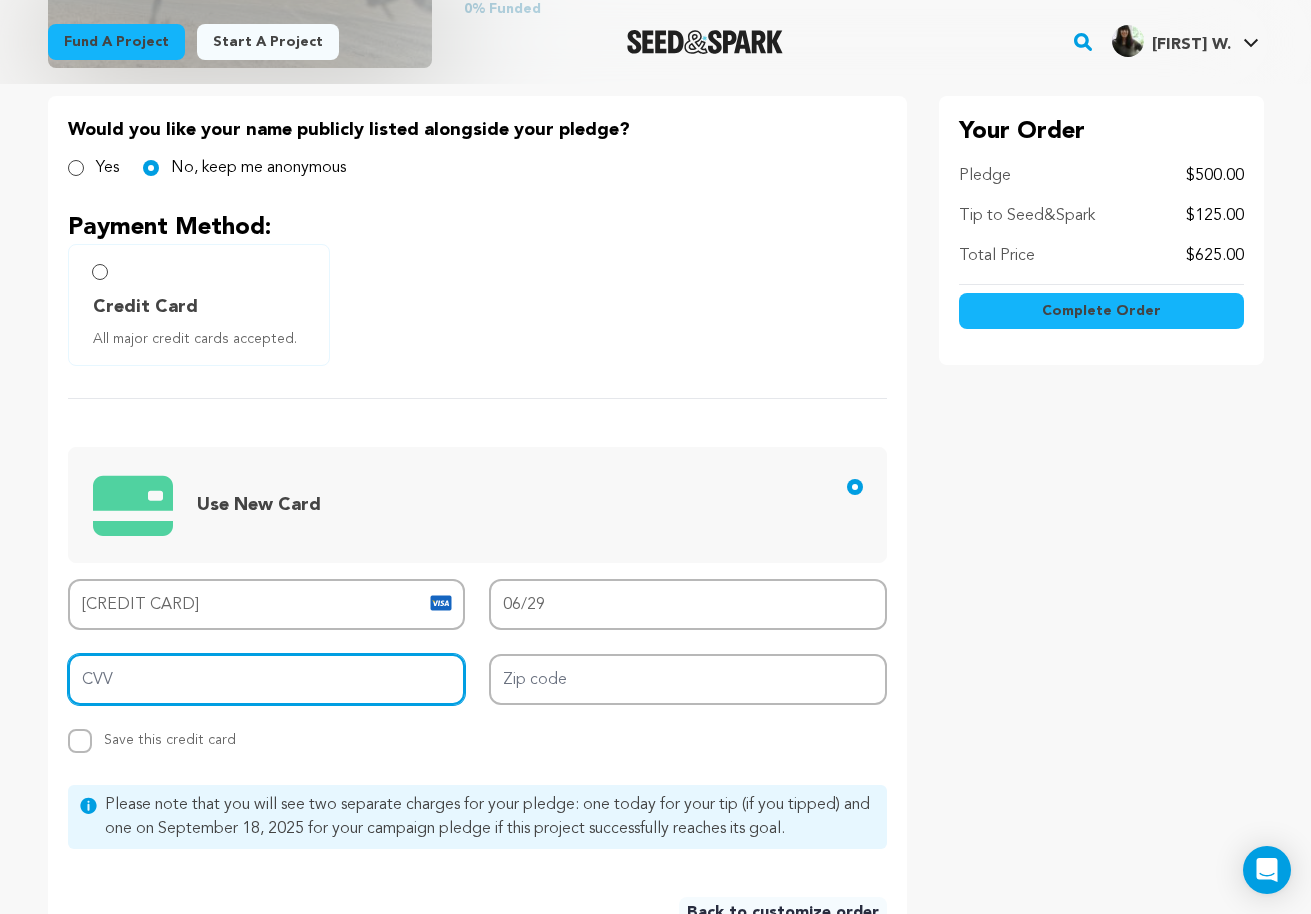 type on "603" 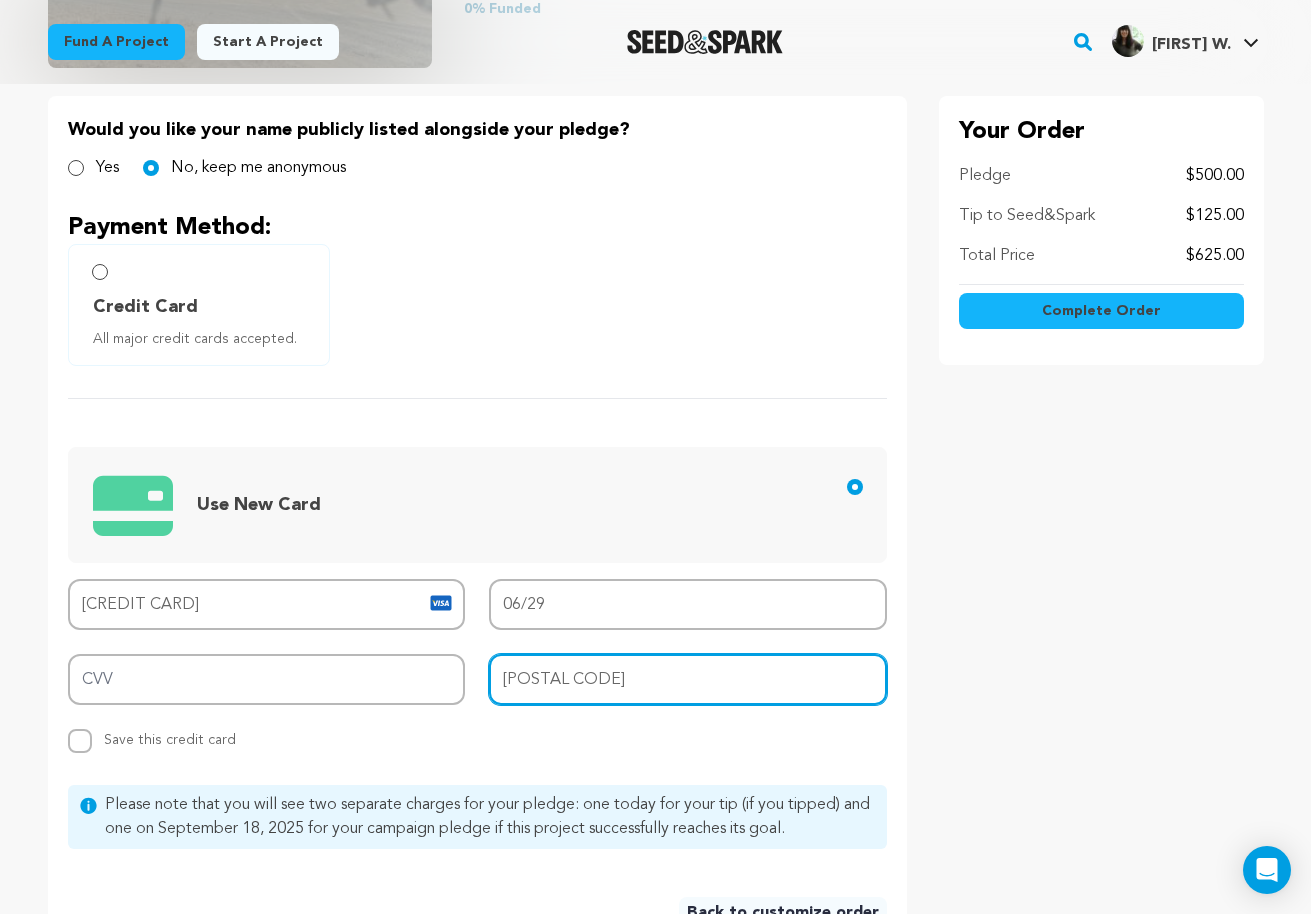 type on "90036" 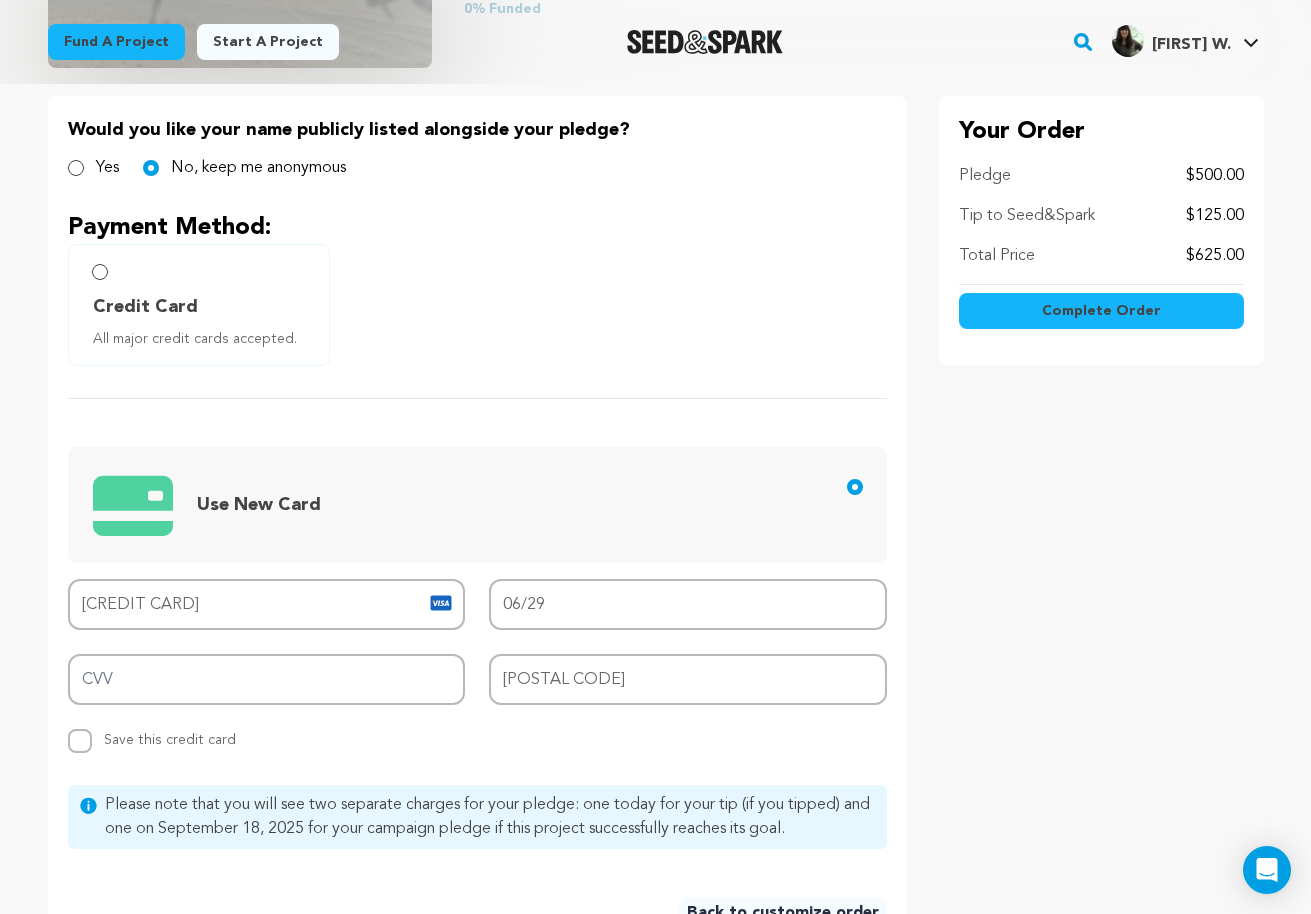 click on "Replace saved credit card
Save this credit card" at bounding box center (267, 741) 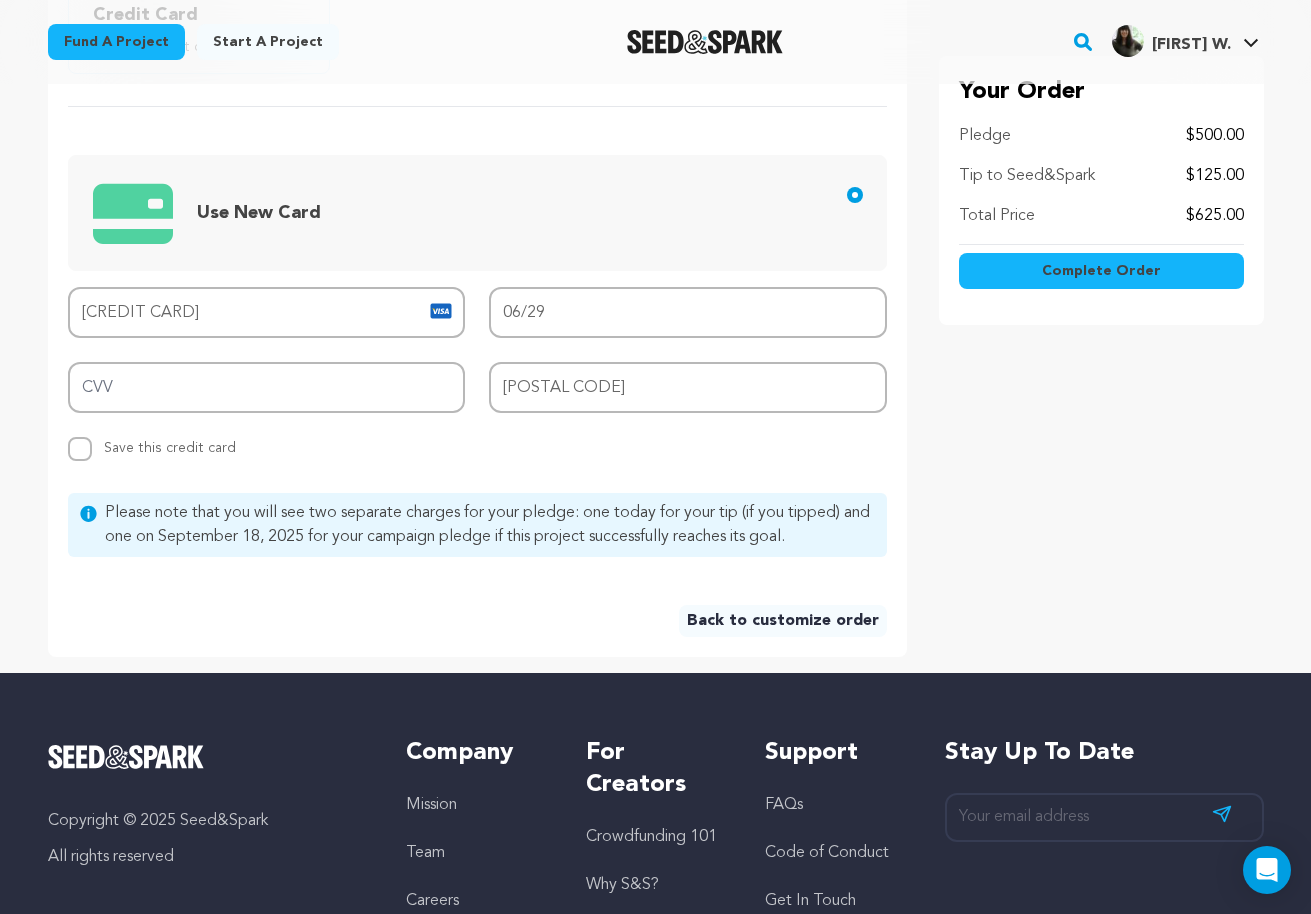 scroll, scrollTop: 764, scrollLeft: 0, axis: vertical 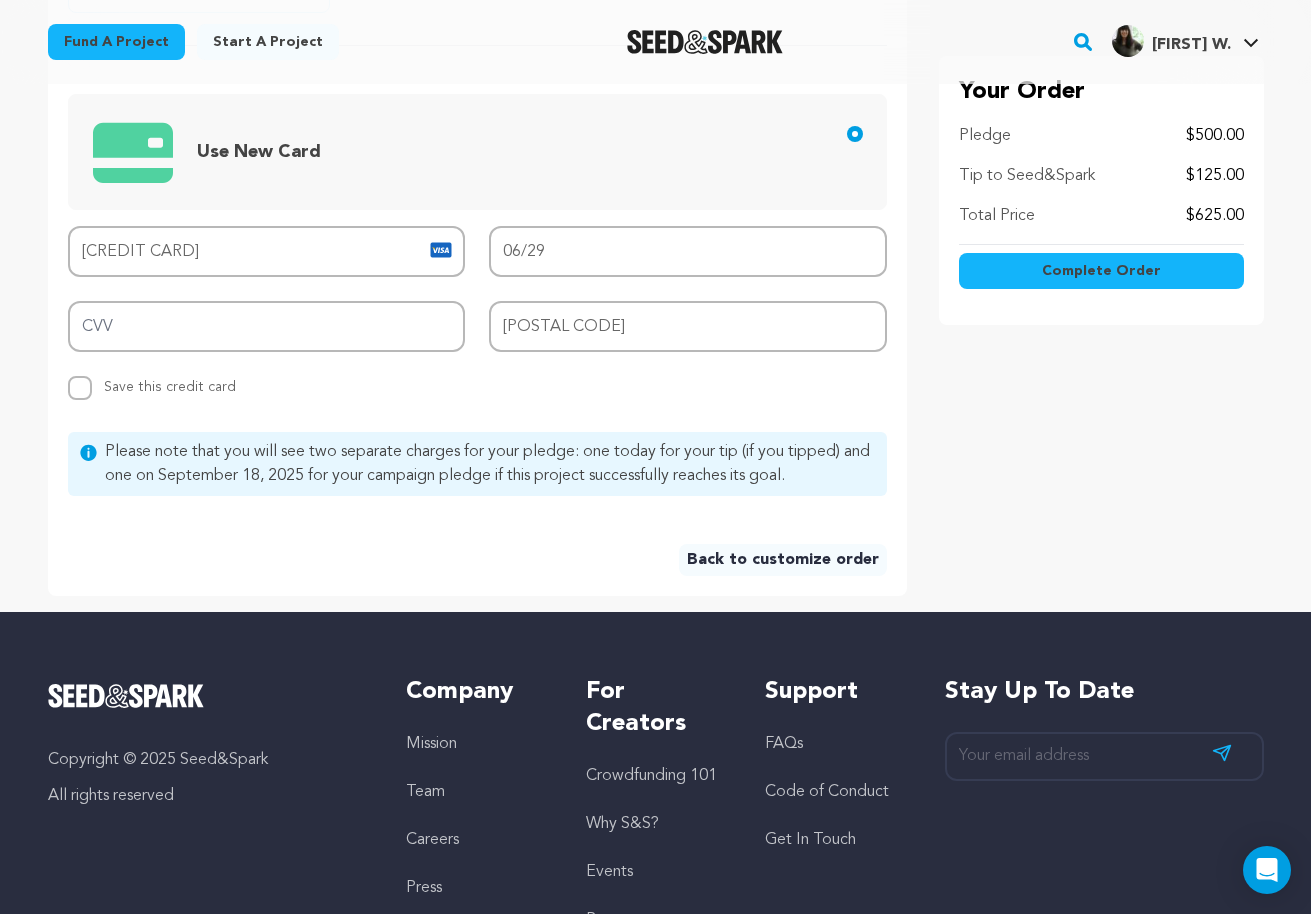 click on "Complete Order" at bounding box center [1101, 271] 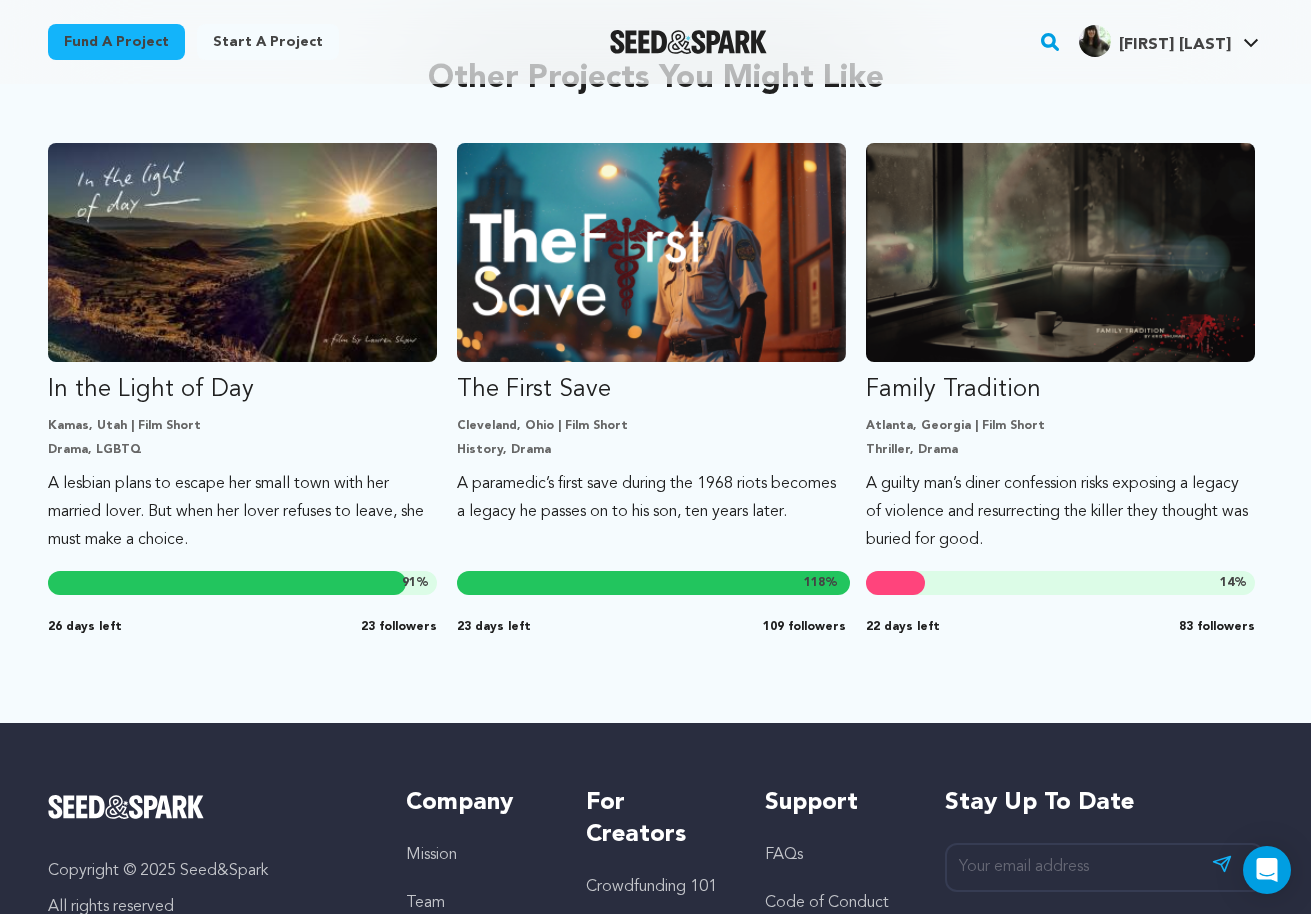 scroll, scrollTop: 922, scrollLeft: 0, axis: vertical 